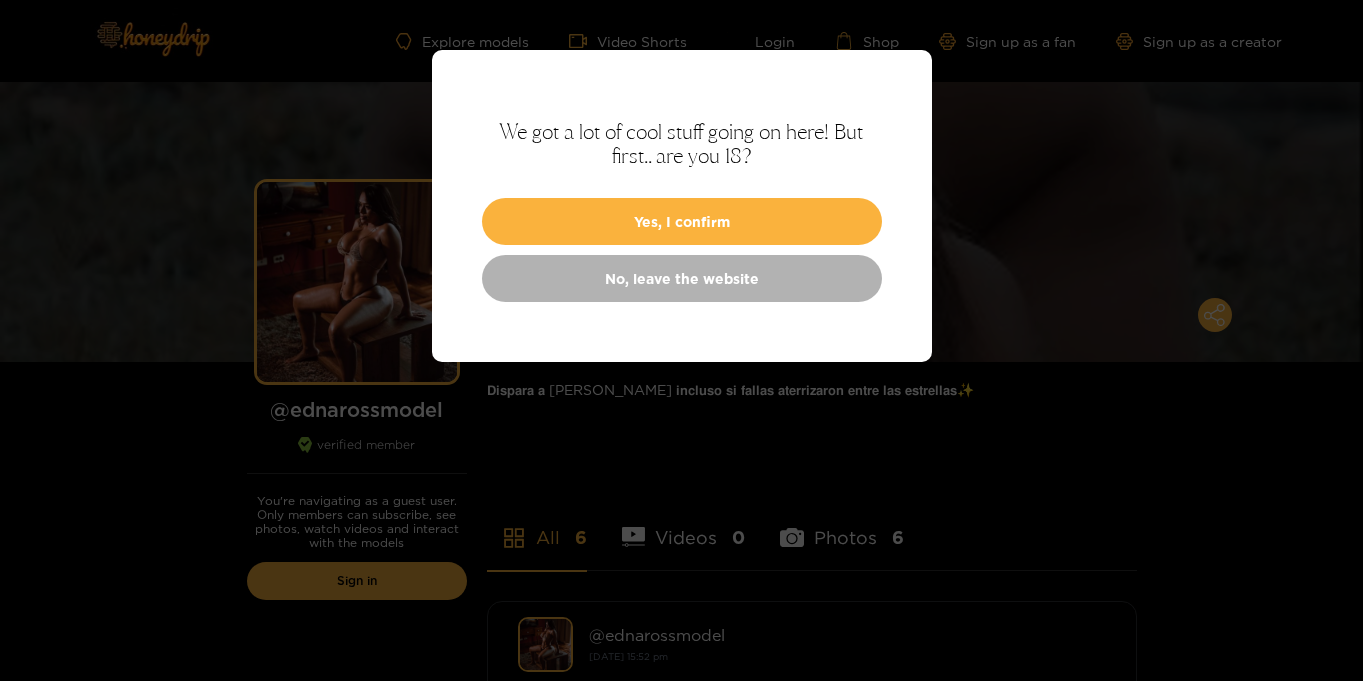 scroll, scrollTop: 0, scrollLeft: 0, axis: both 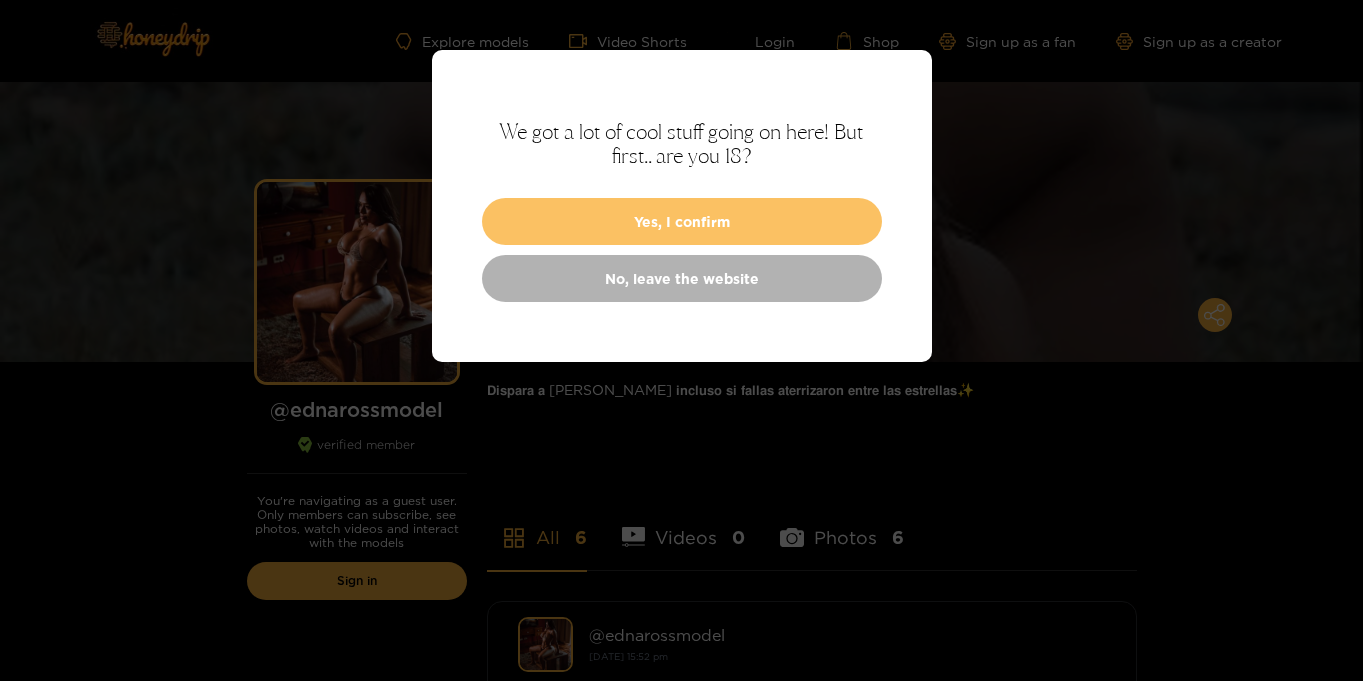 click on "Yes, I confirm" at bounding box center (682, 221) 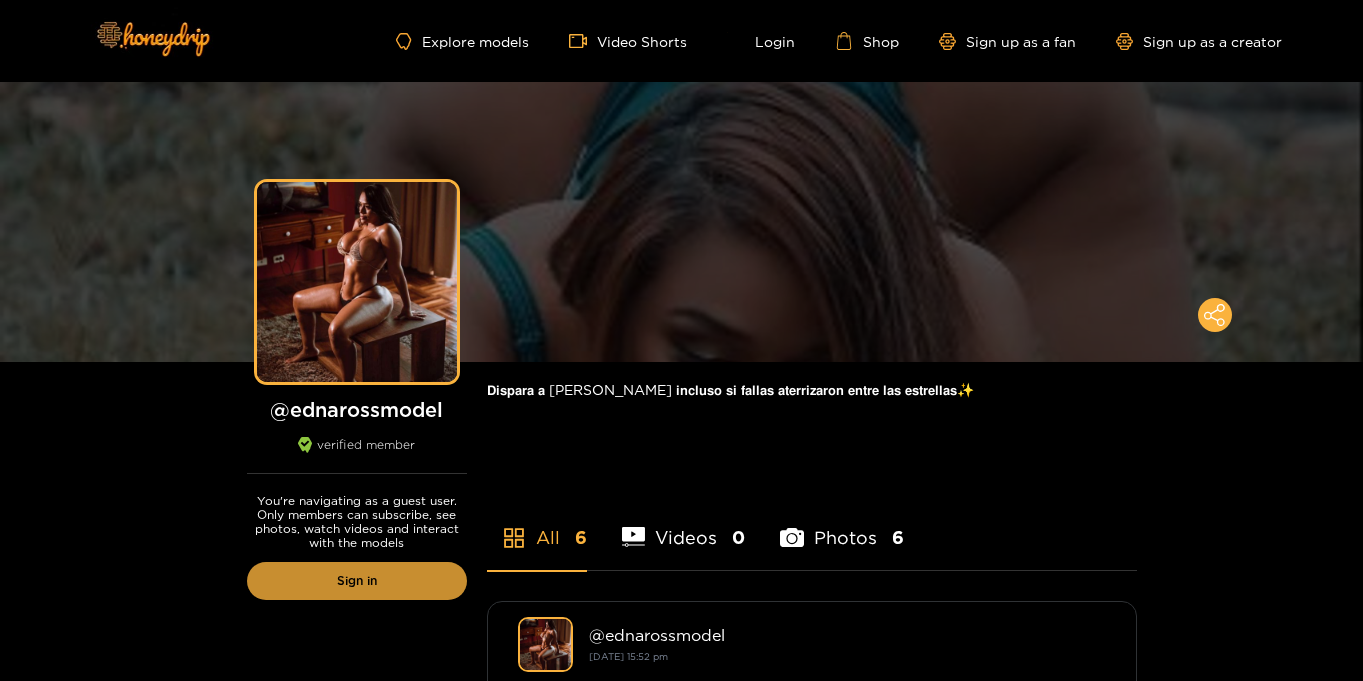 click on "Sign in" at bounding box center (357, 581) 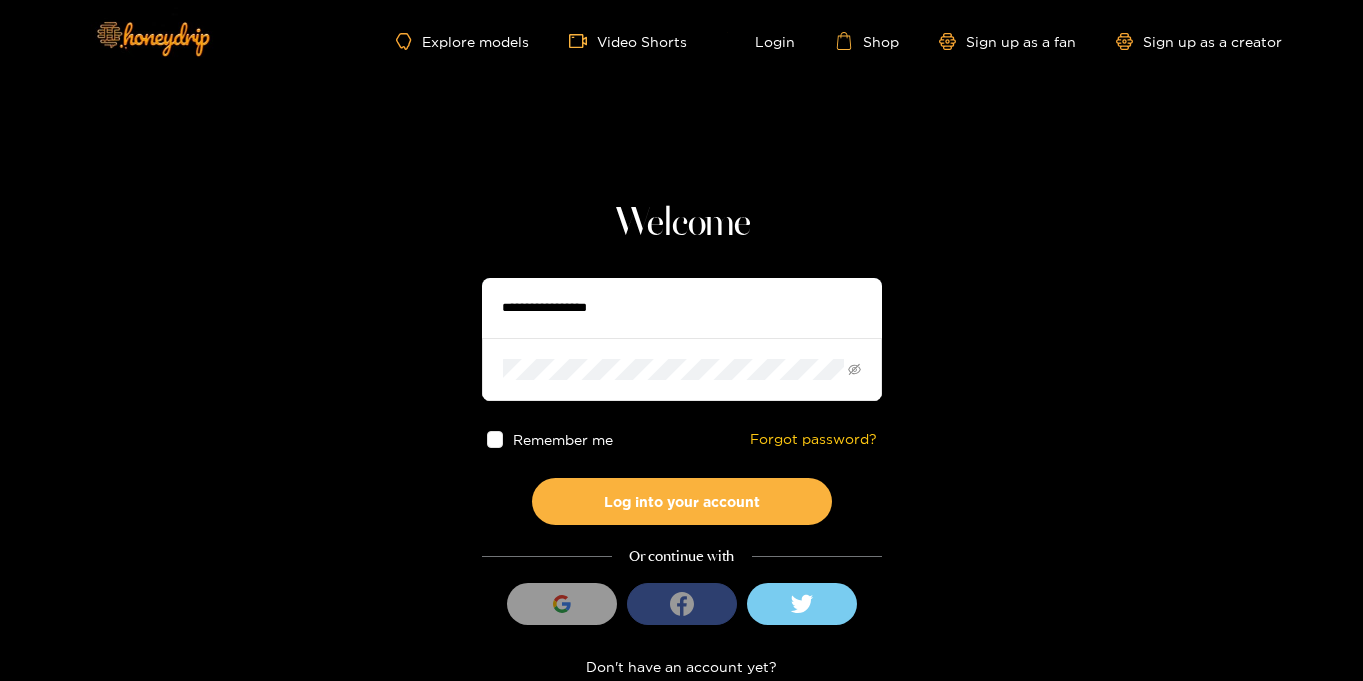 type on "**********" 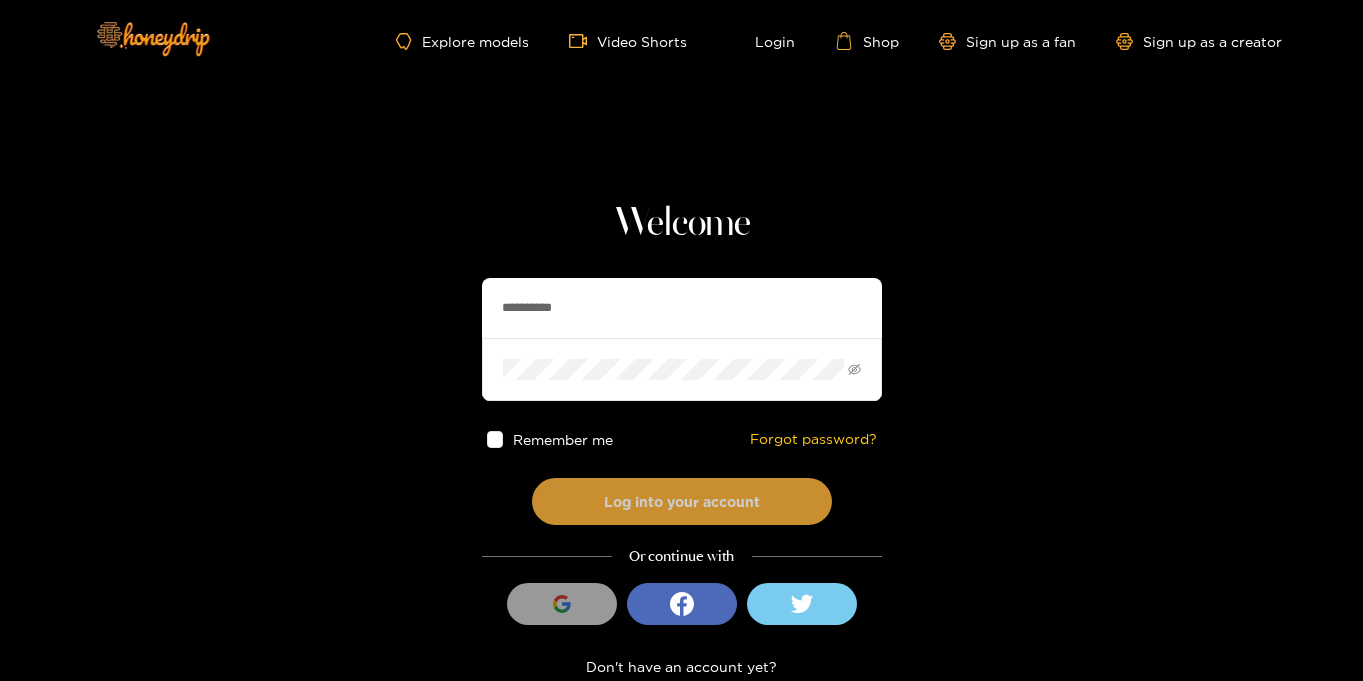 click on "Log into your account" at bounding box center [682, 501] 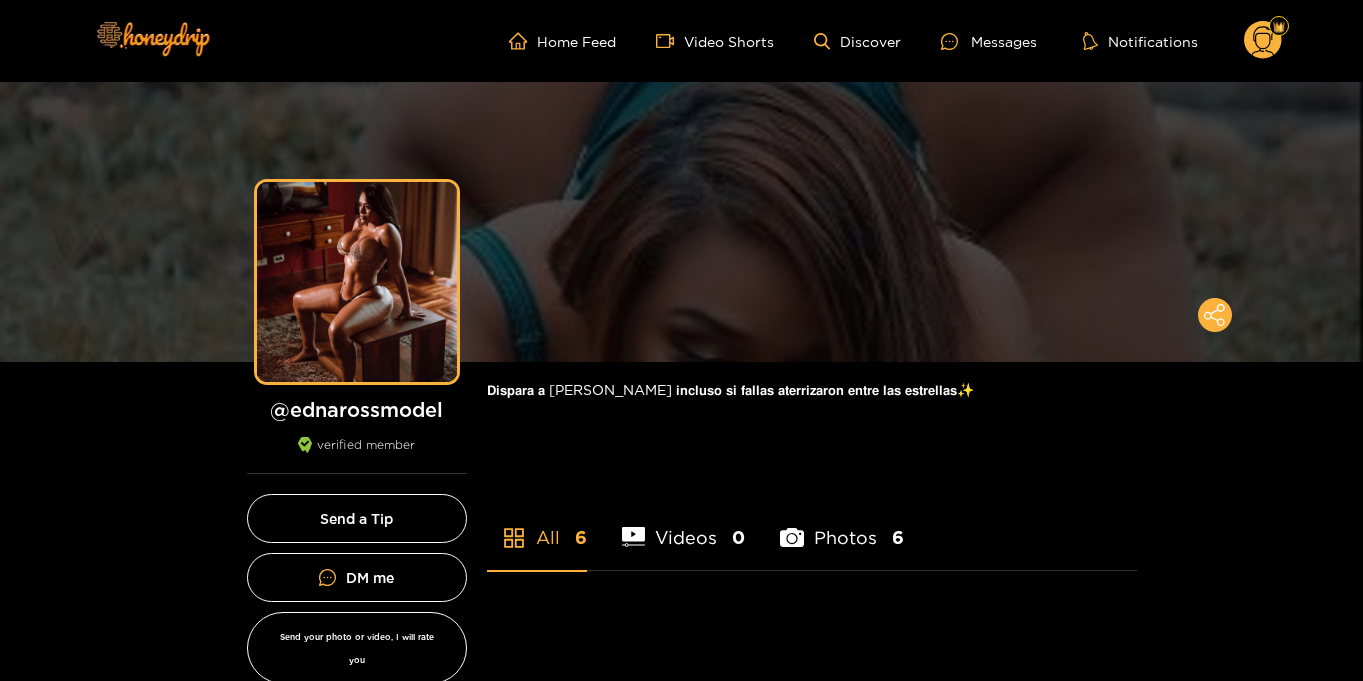 scroll, scrollTop: 0, scrollLeft: 0, axis: both 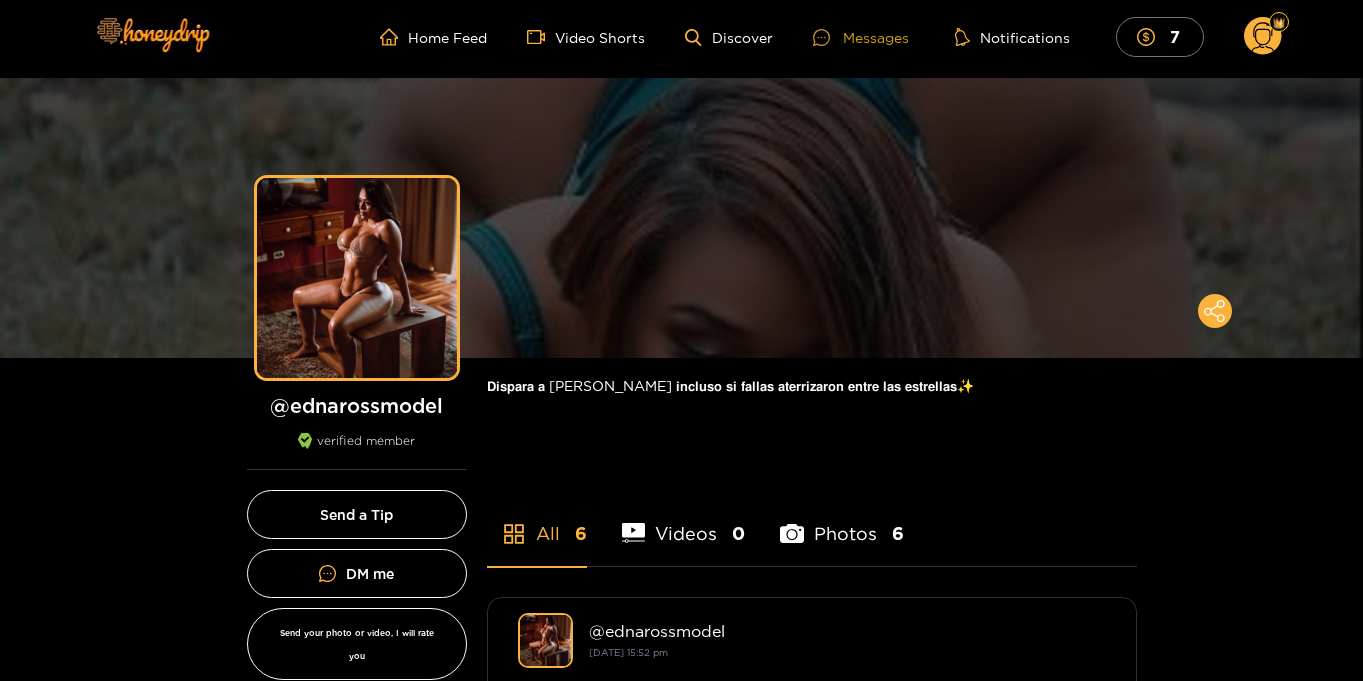 click on "Messages" at bounding box center (861, 37) 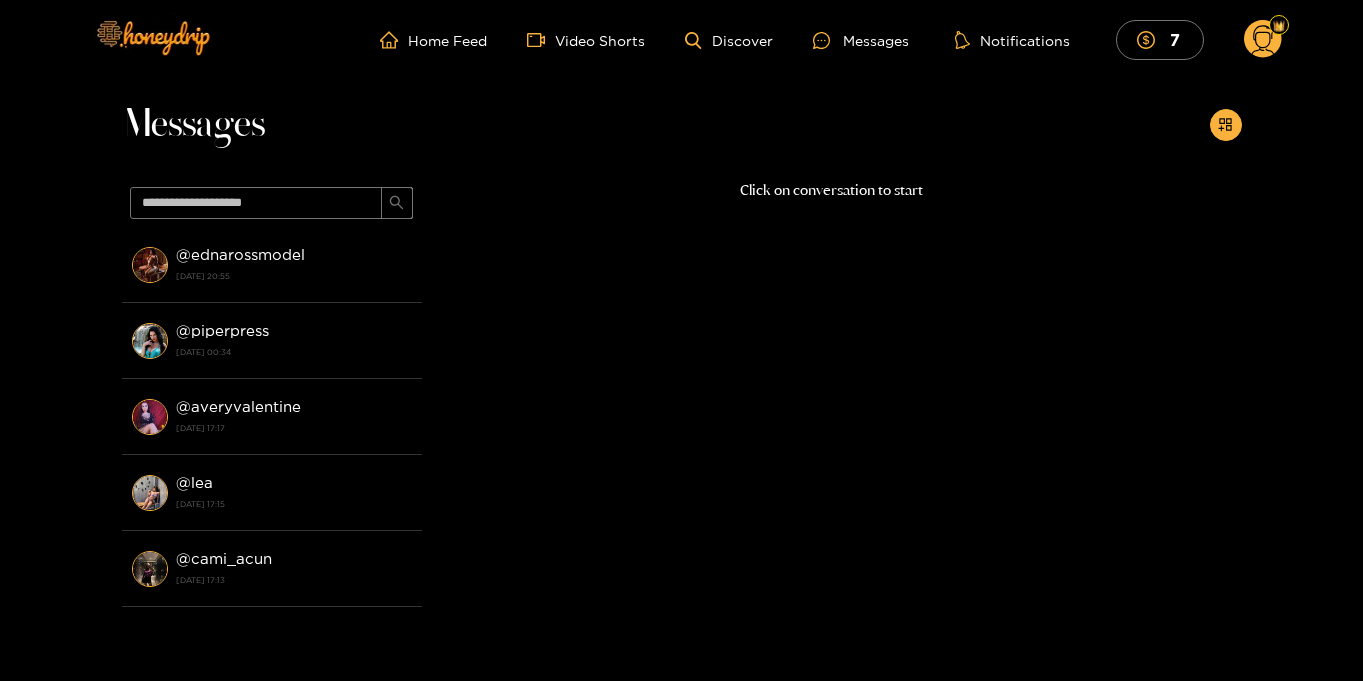 scroll, scrollTop: 0, scrollLeft: 0, axis: both 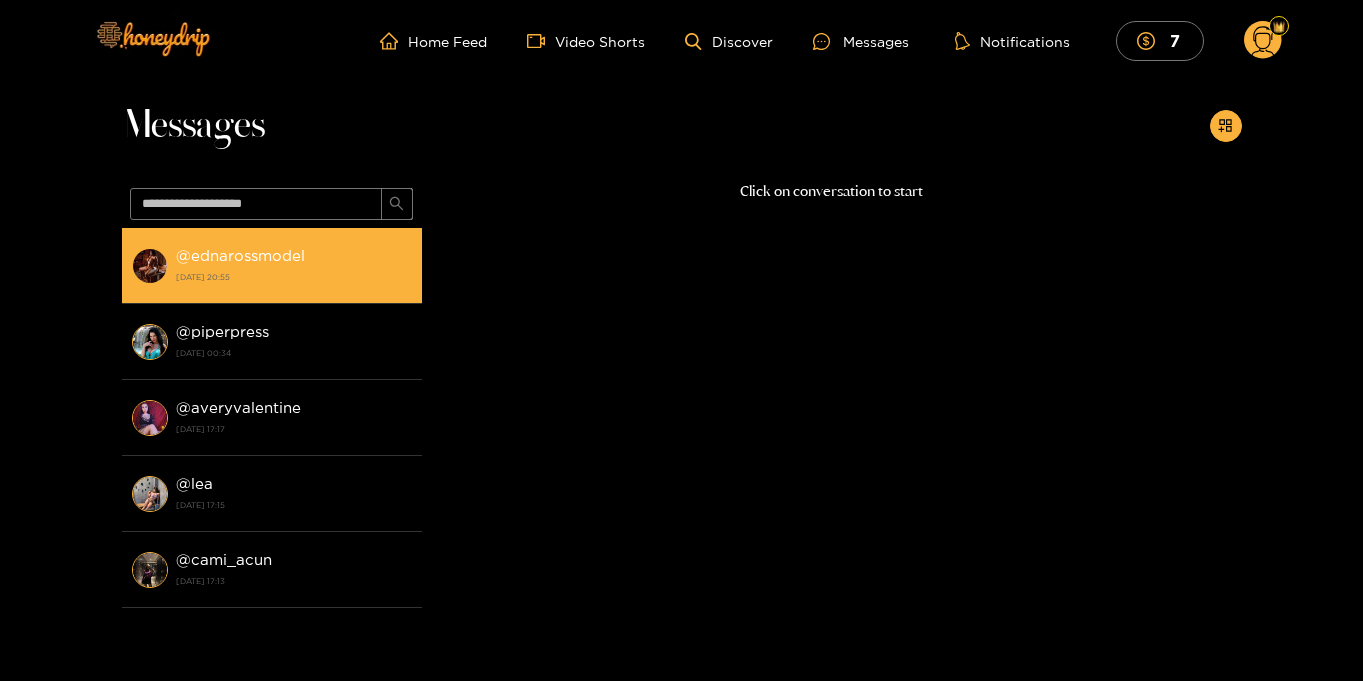 click on "[DATE] 20:55" at bounding box center (294, 277) 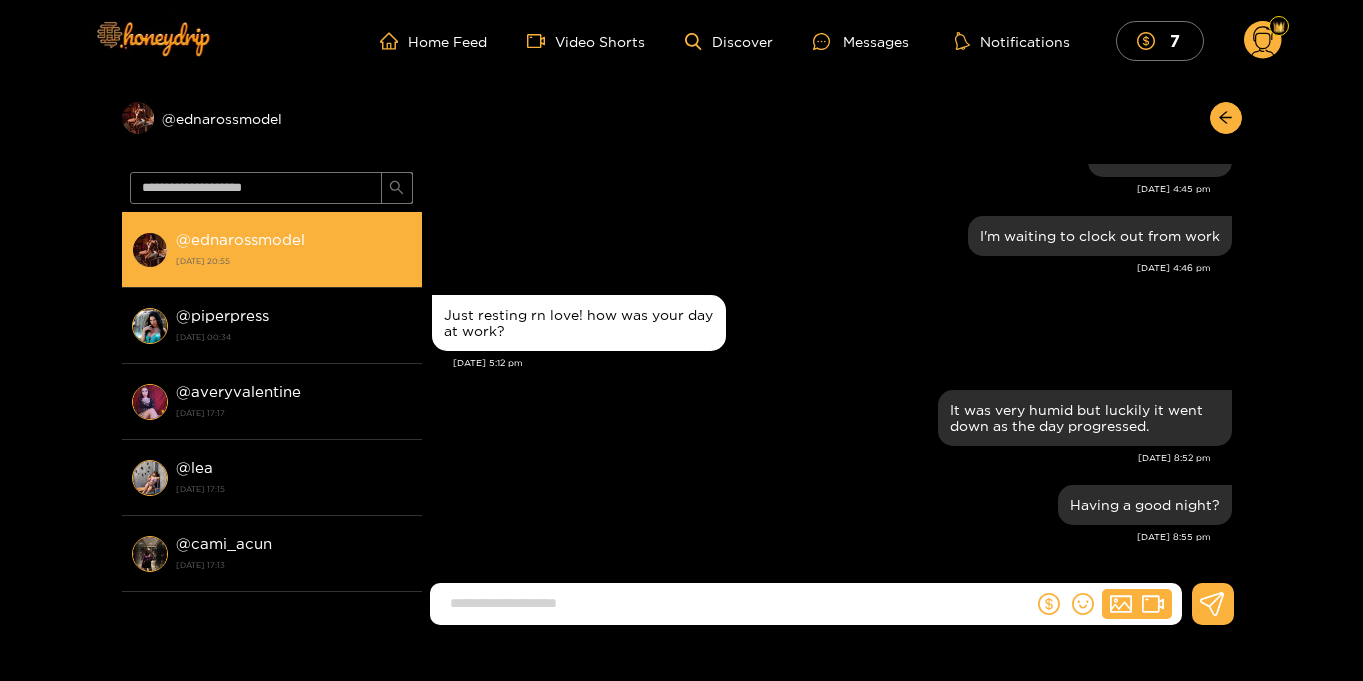 scroll, scrollTop: 1718, scrollLeft: 0, axis: vertical 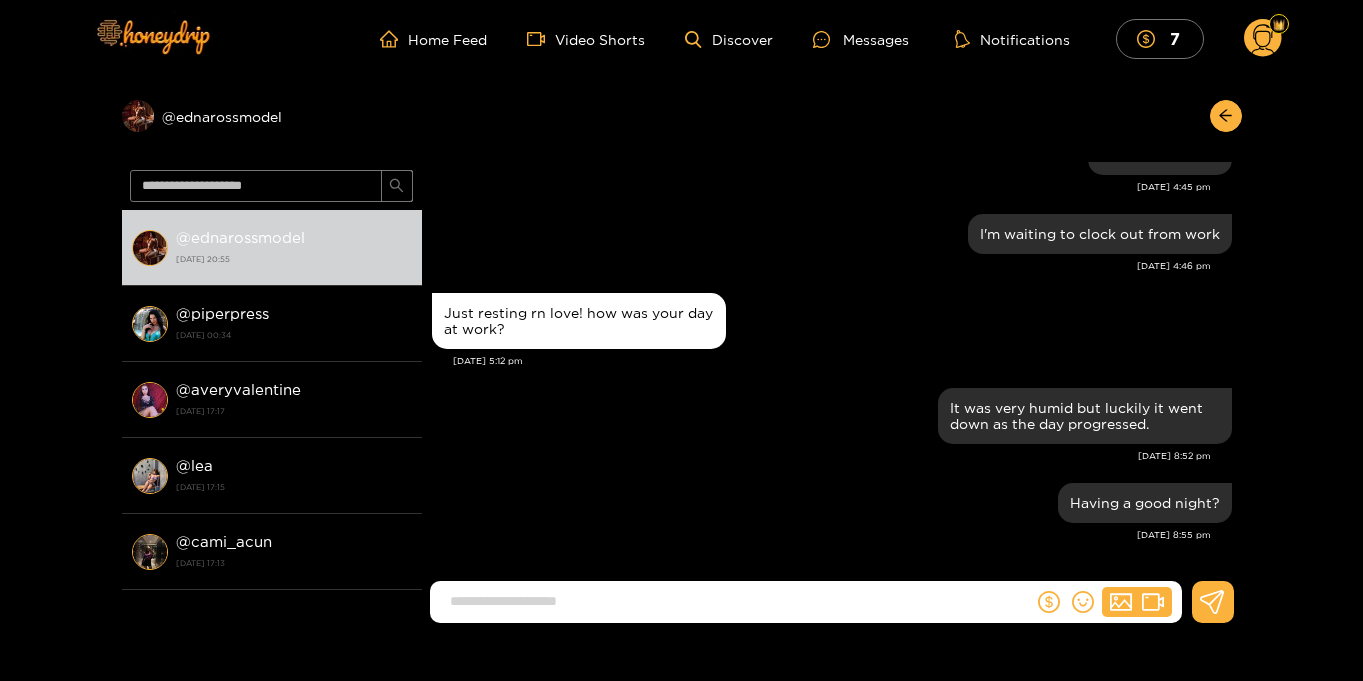 click 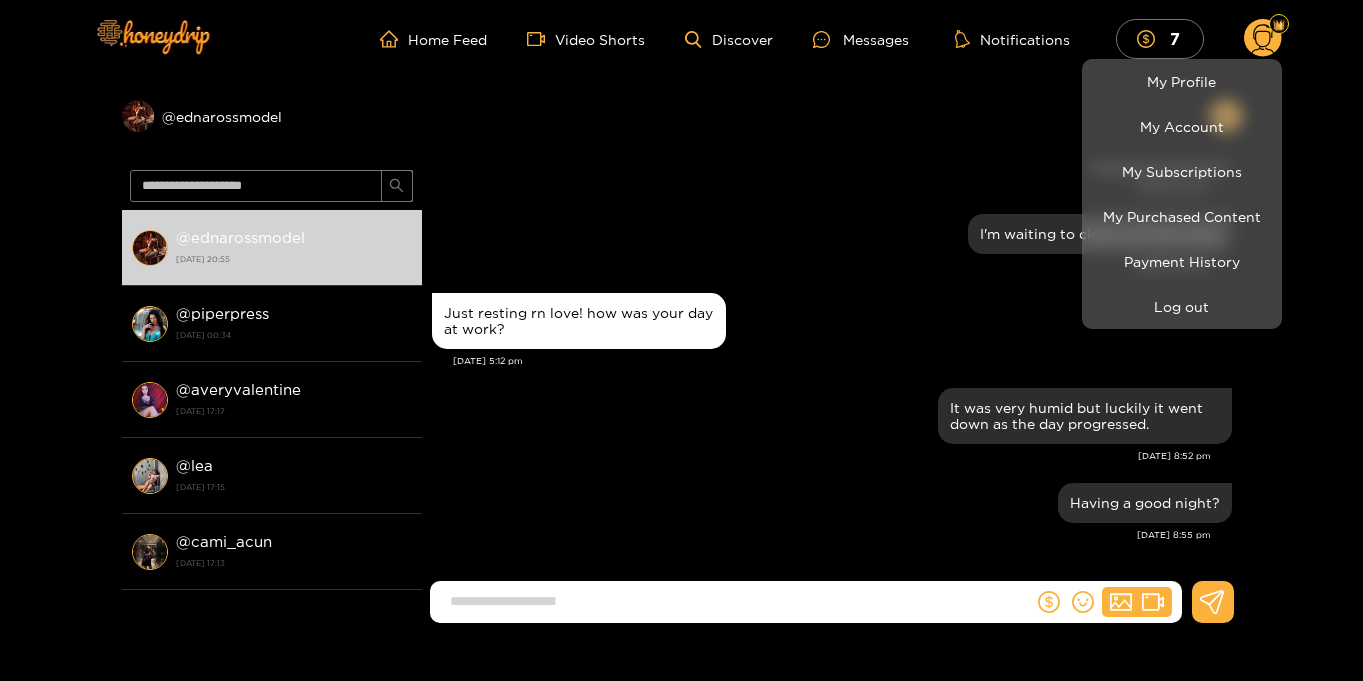 click at bounding box center [681, 340] 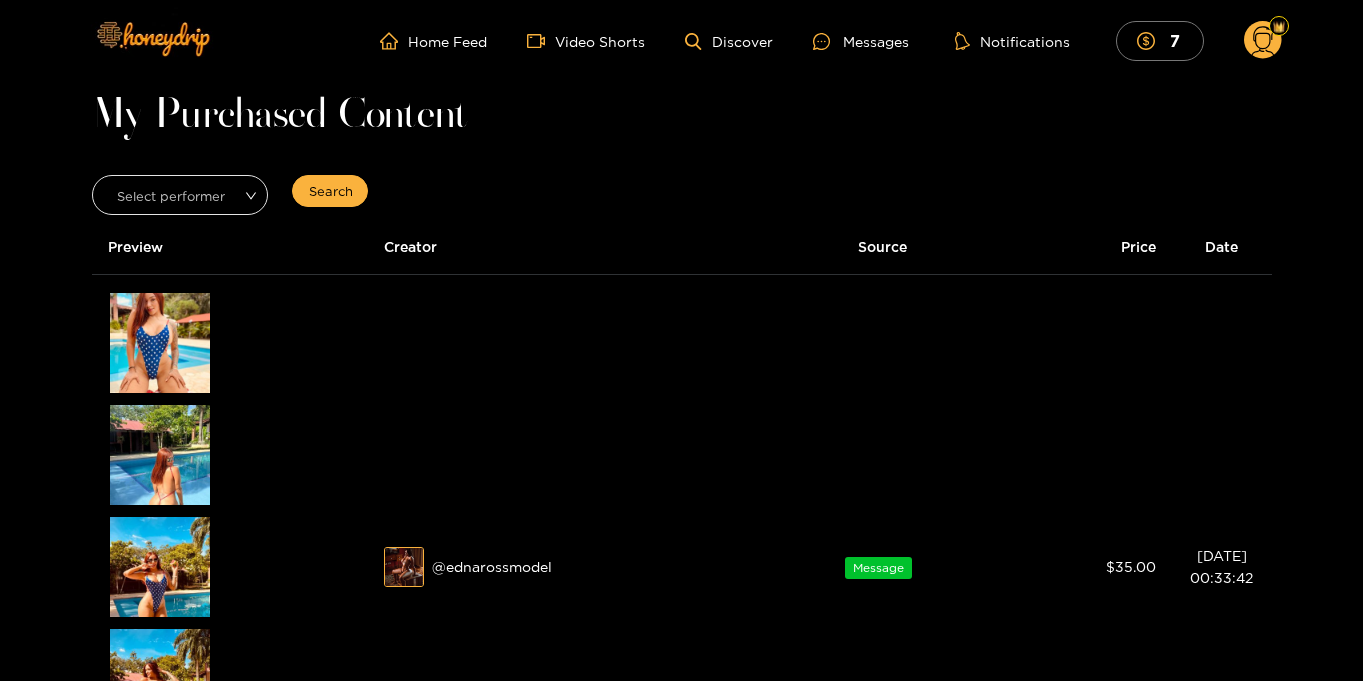 scroll, scrollTop: 0, scrollLeft: 0, axis: both 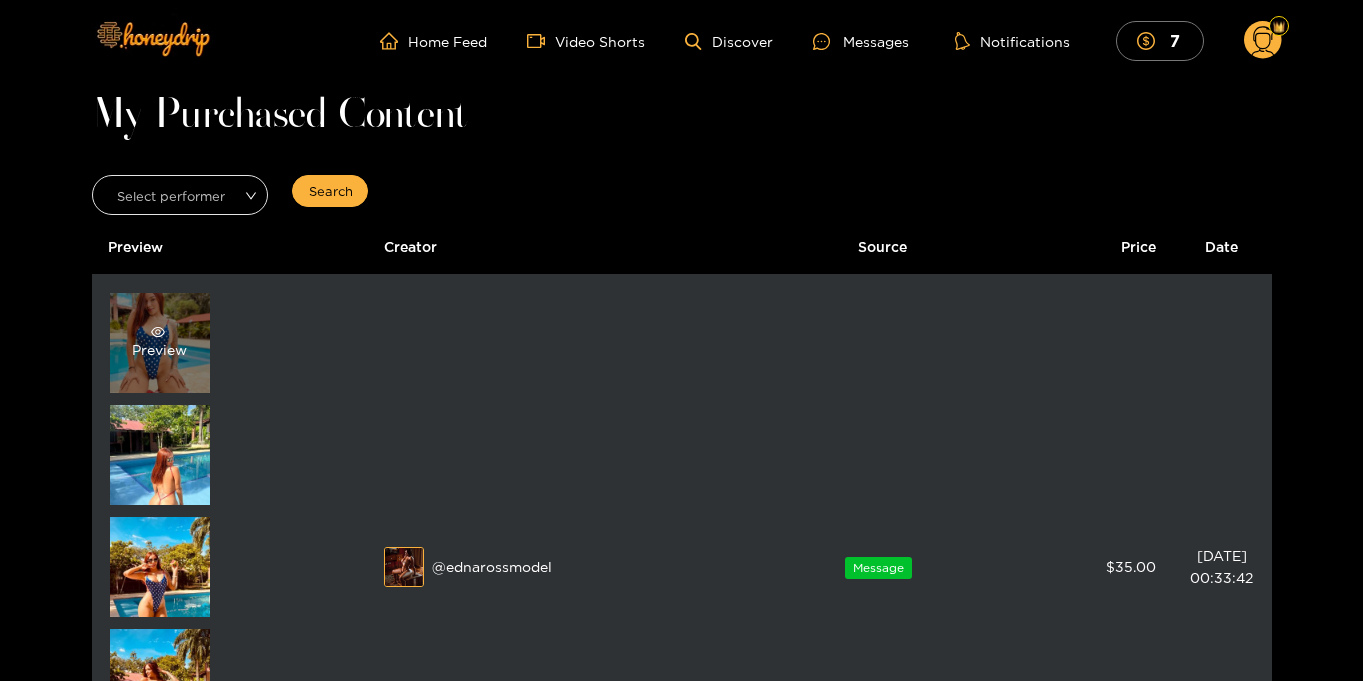 click on "Preview" at bounding box center [160, 343] 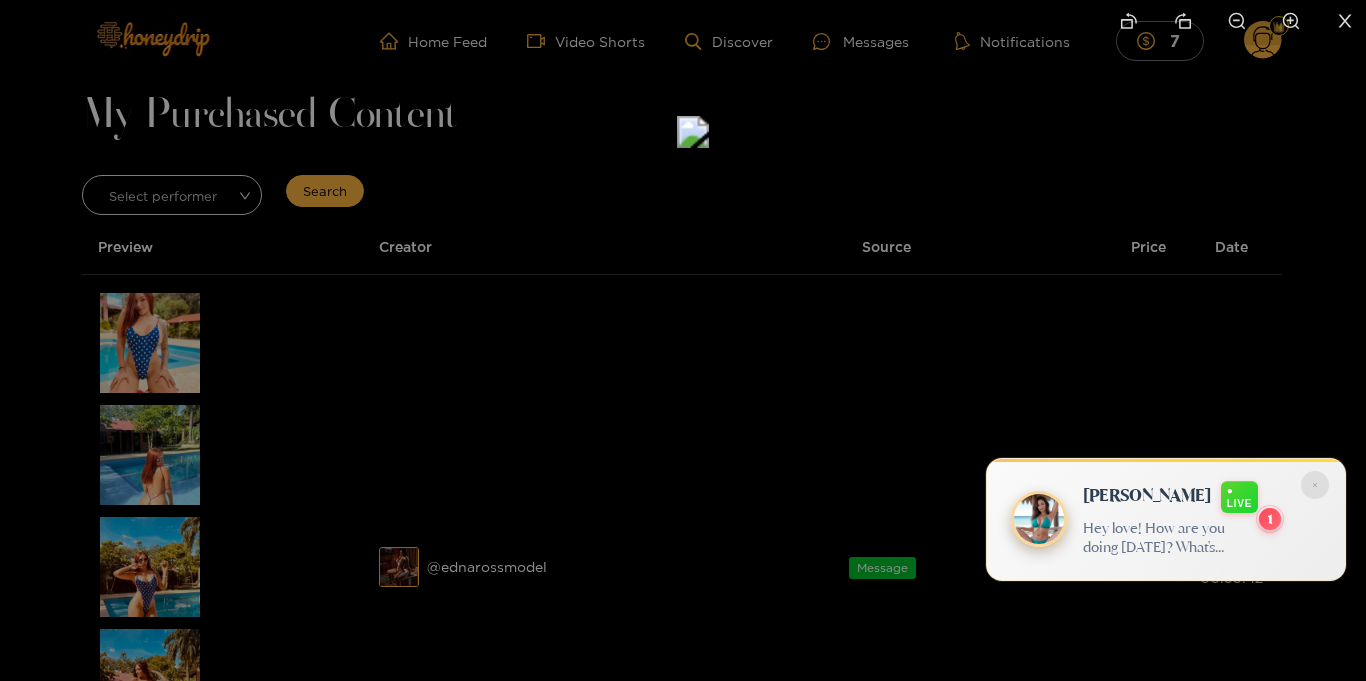 drag, startPoint x: 564, startPoint y: 450, endPoint x: 571, endPoint y: 256, distance: 194.12625 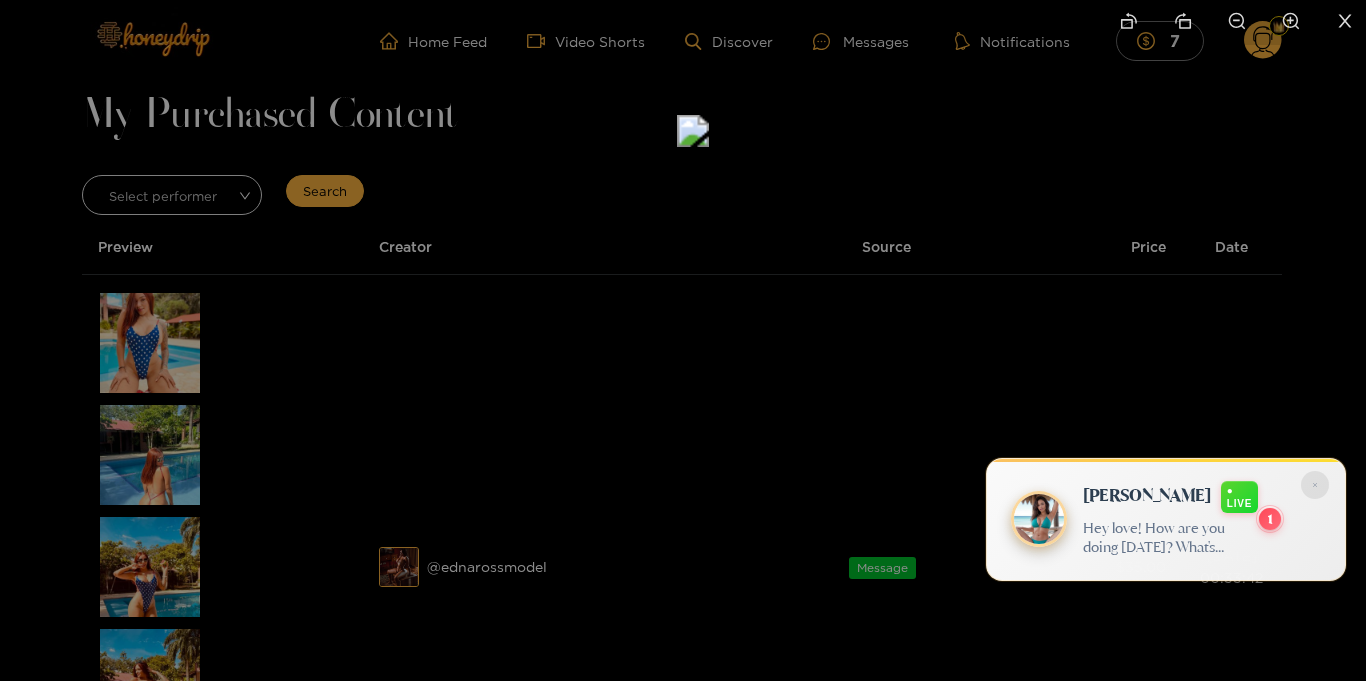 click 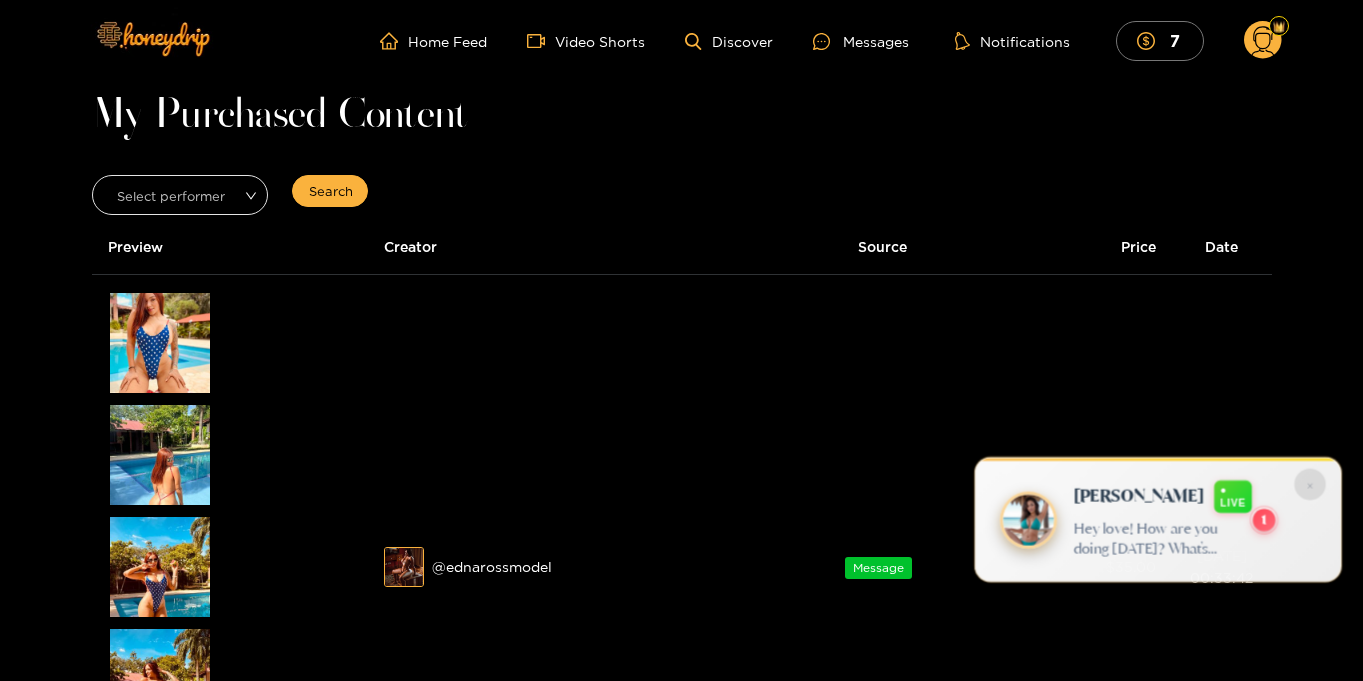 click on "×" at bounding box center [1309, 483] 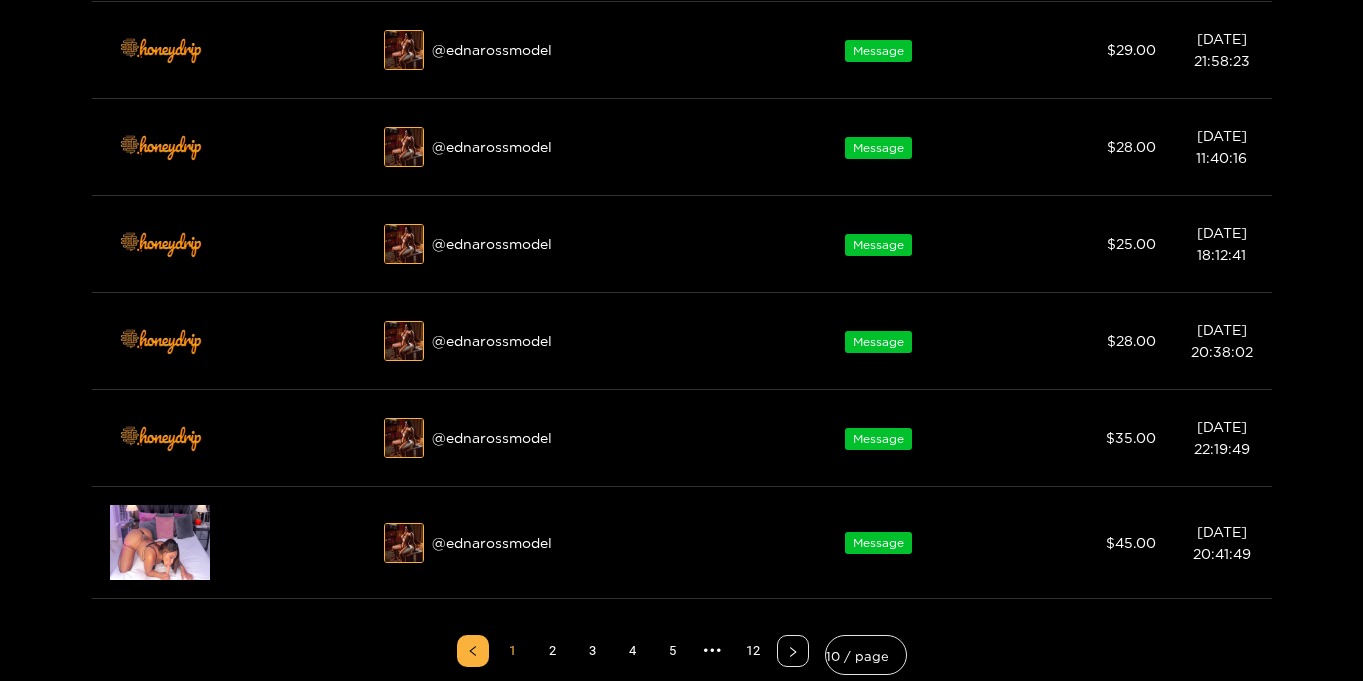 scroll, scrollTop: 1388, scrollLeft: 0, axis: vertical 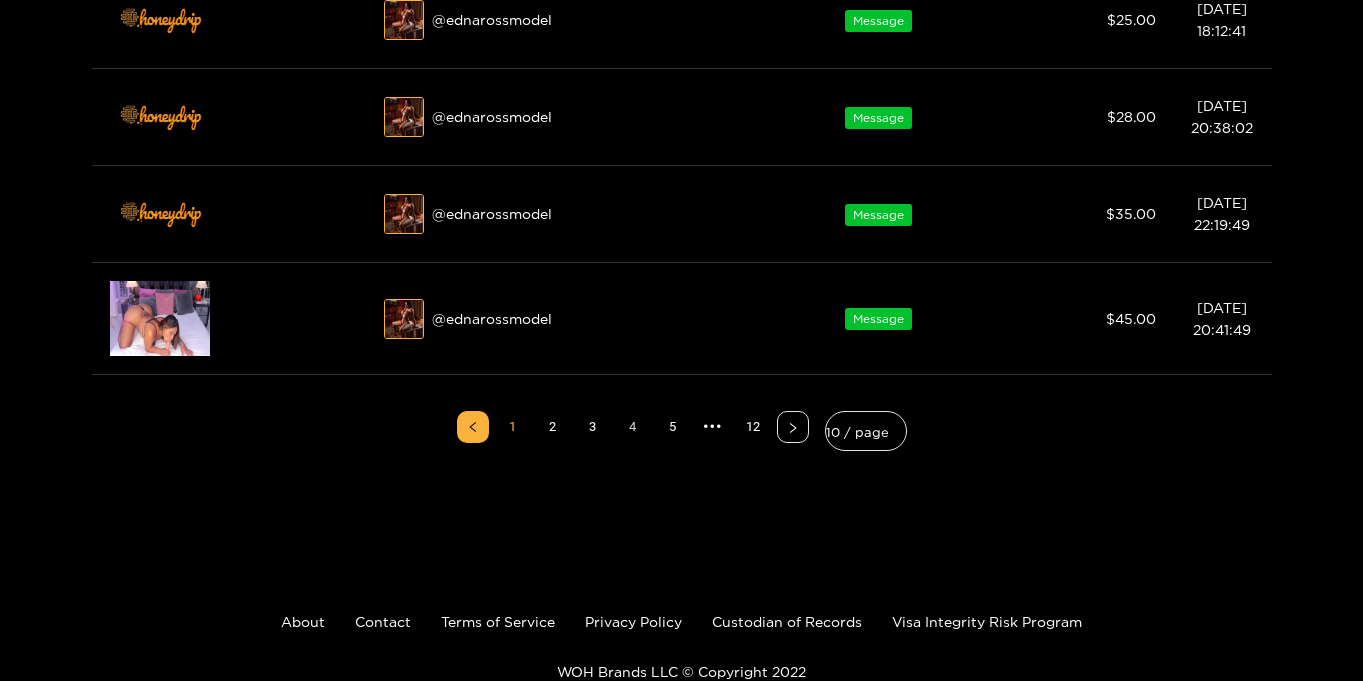 click on "4" at bounding box center [633, 427] 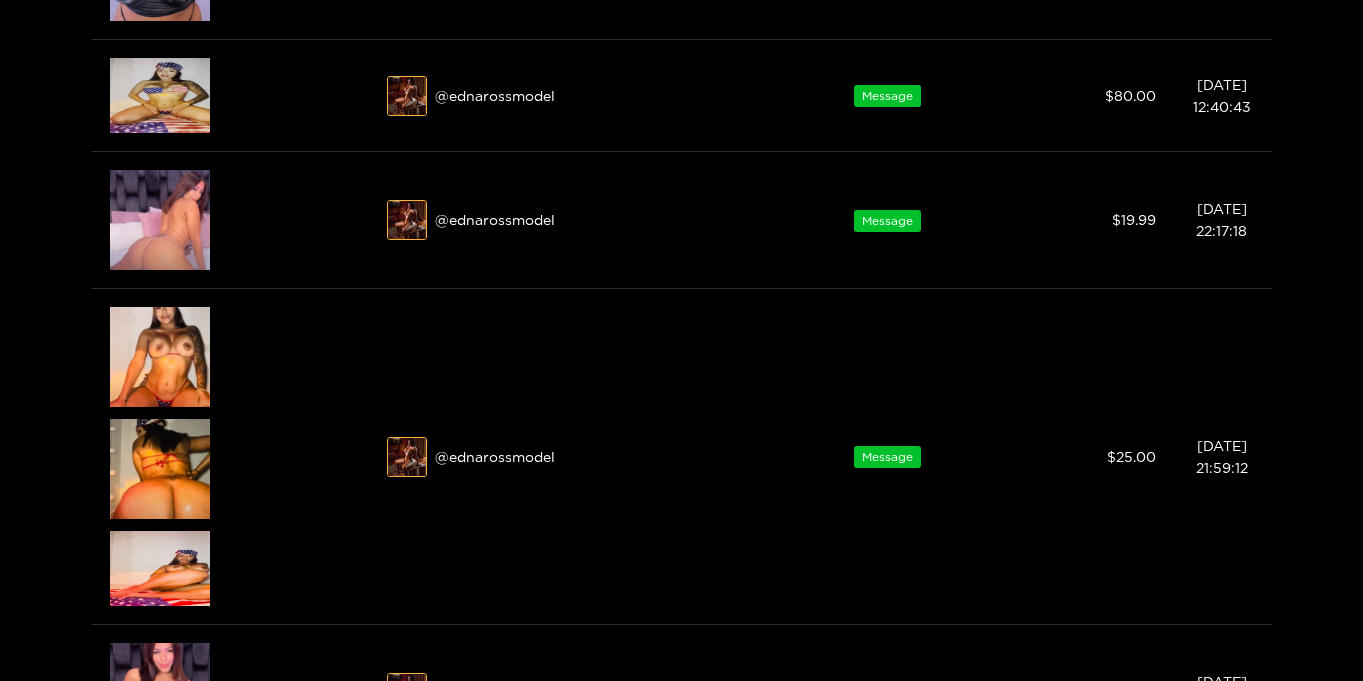 scroll, scrollTop: 1388, scrollLeft: 0, axis: vertical 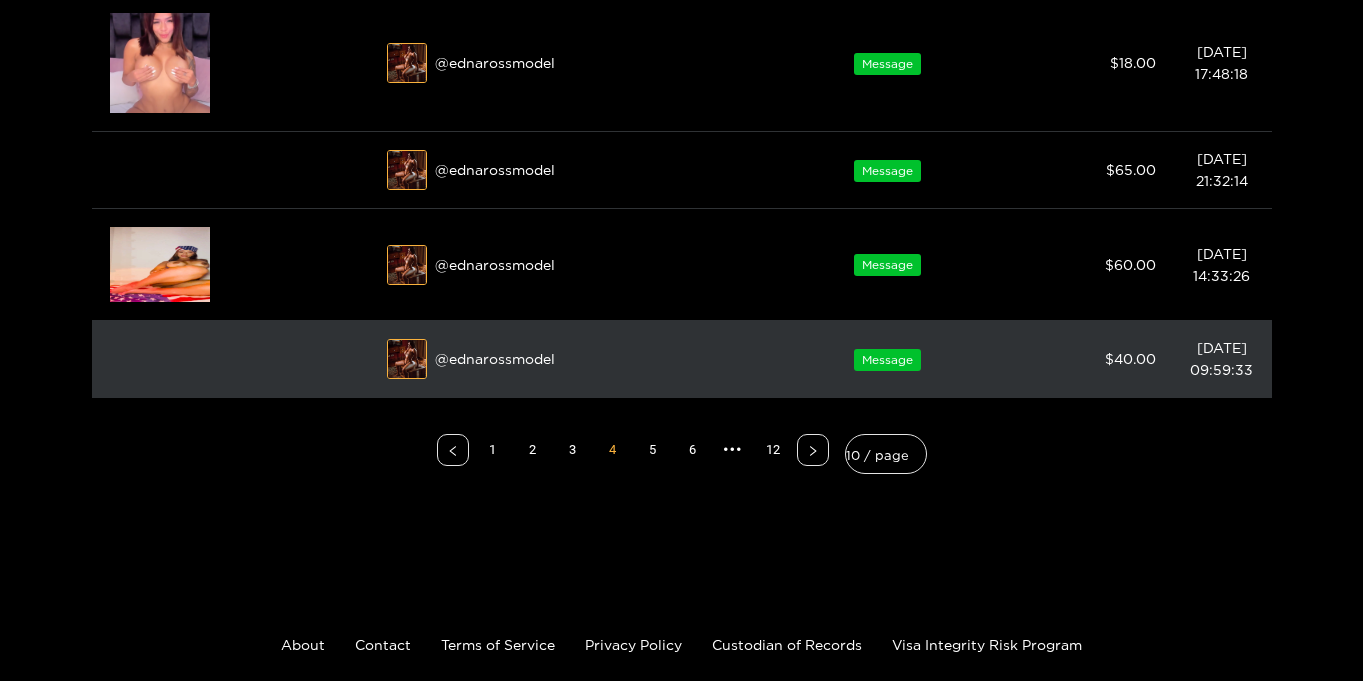 click at bounding box center (160, 359) 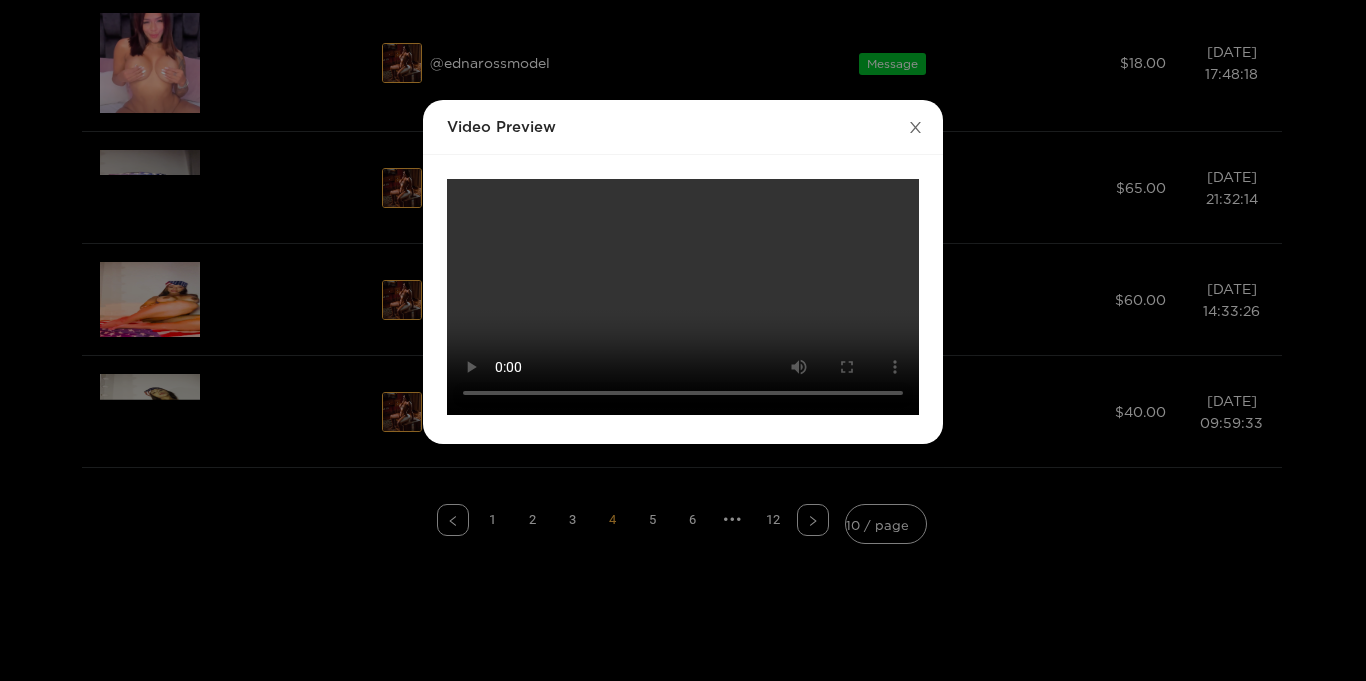 click 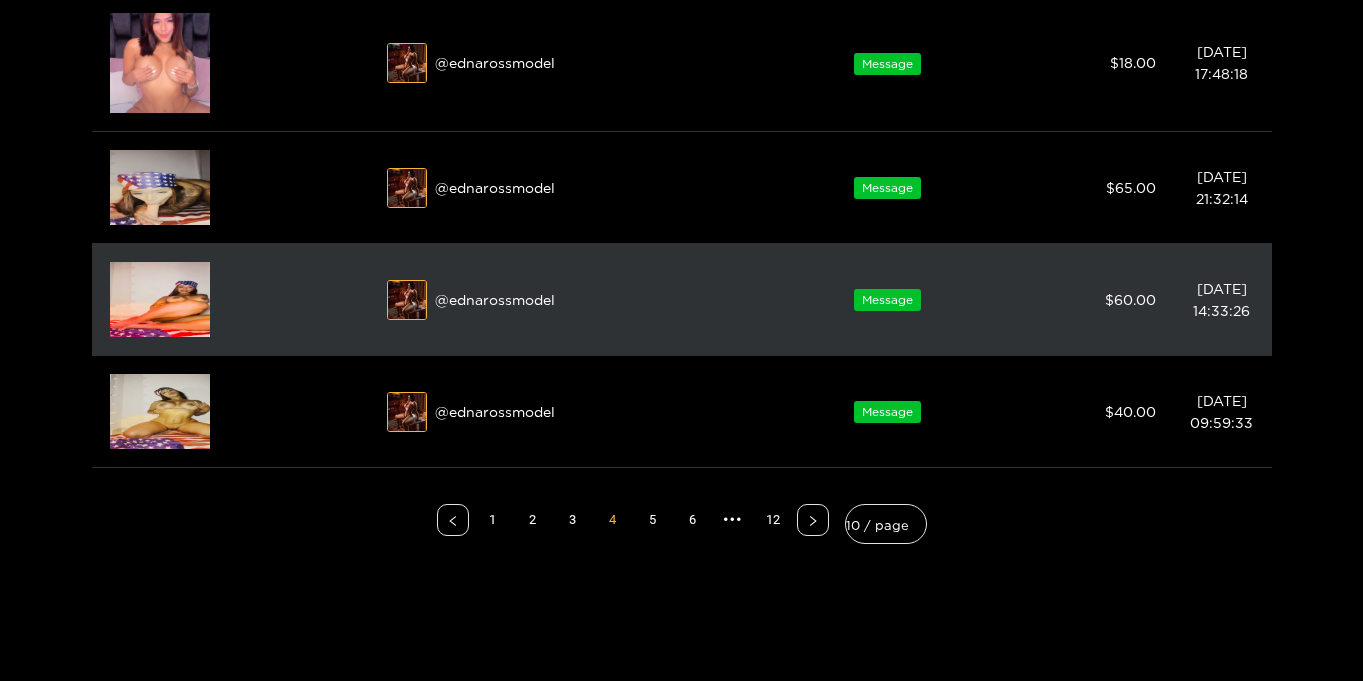 click at bounding box center (160, 299) 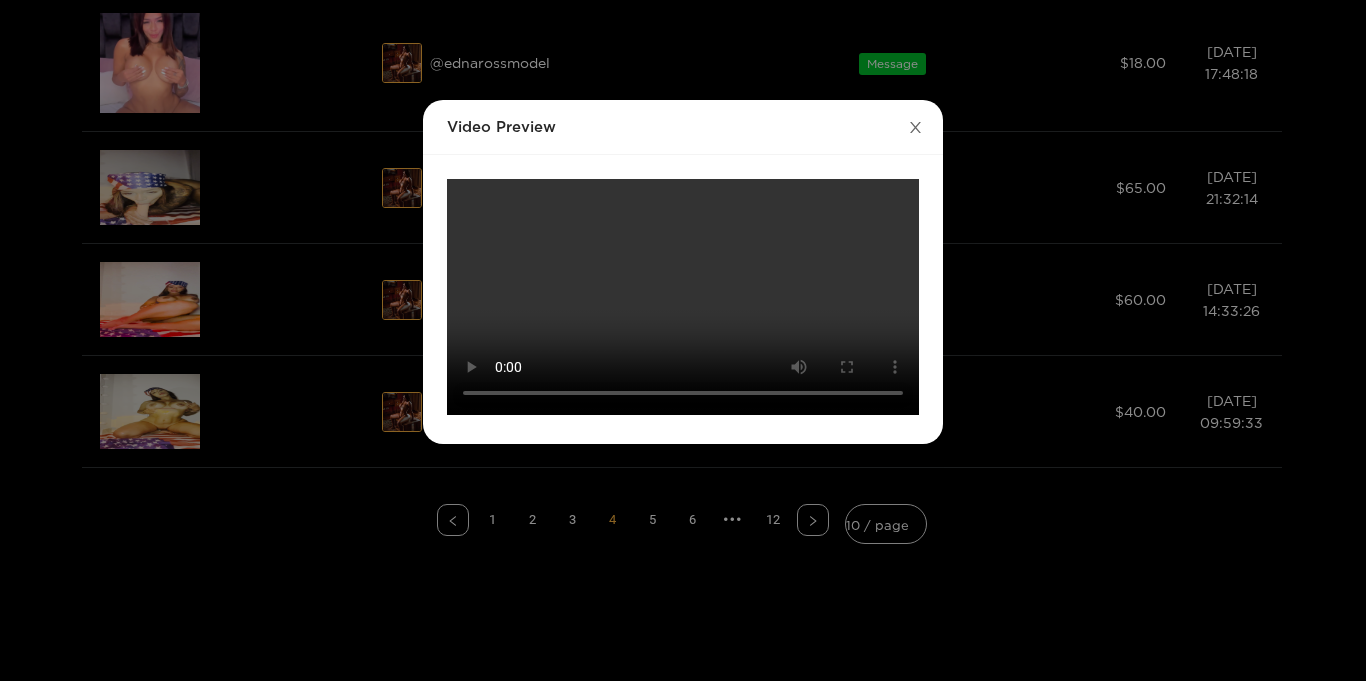 click 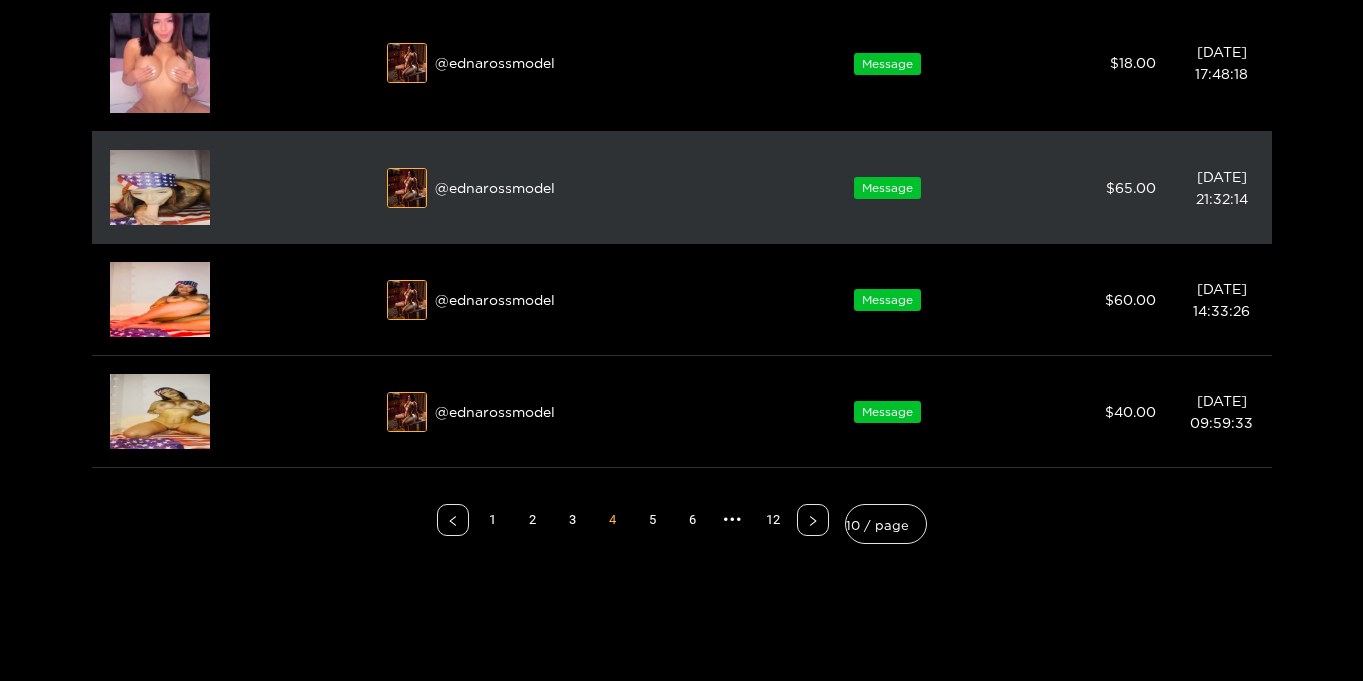 click at bounding box center [160, 187] 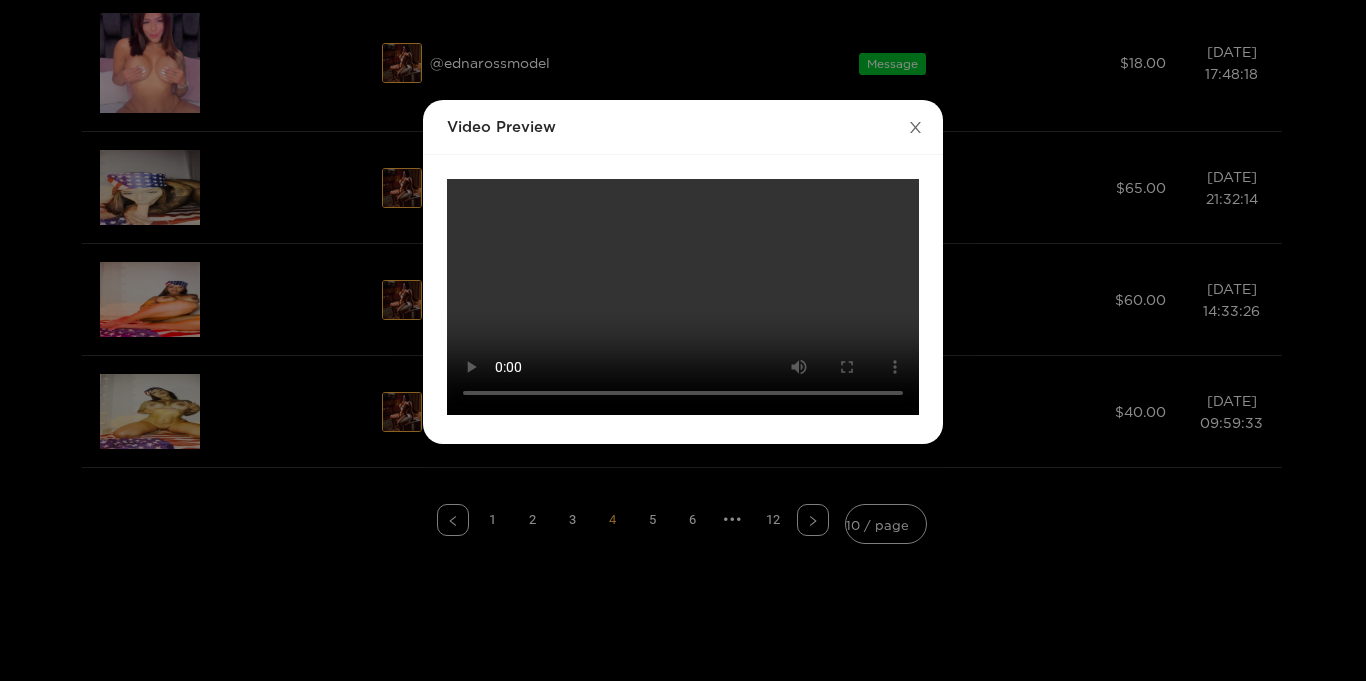 click 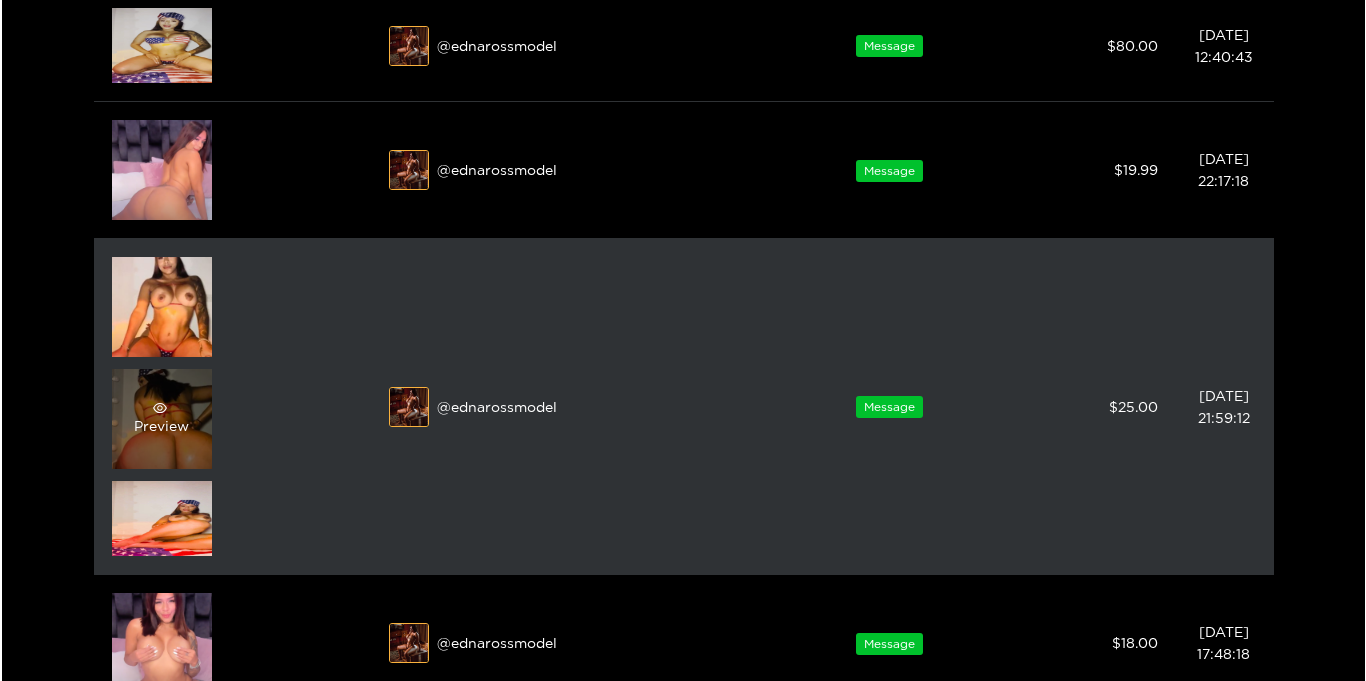 scroll, scrollTop: 816, scrollLeft: 0, axis: vertical 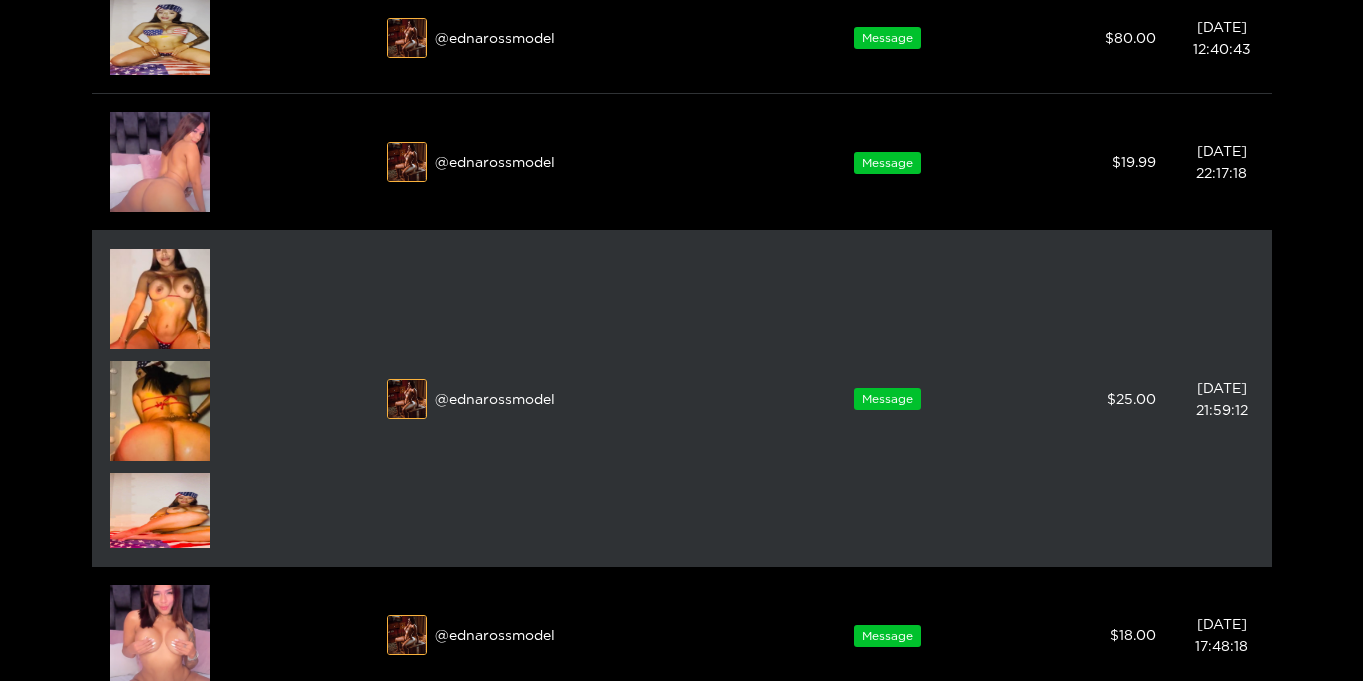 click at bounding box center (160, 510) 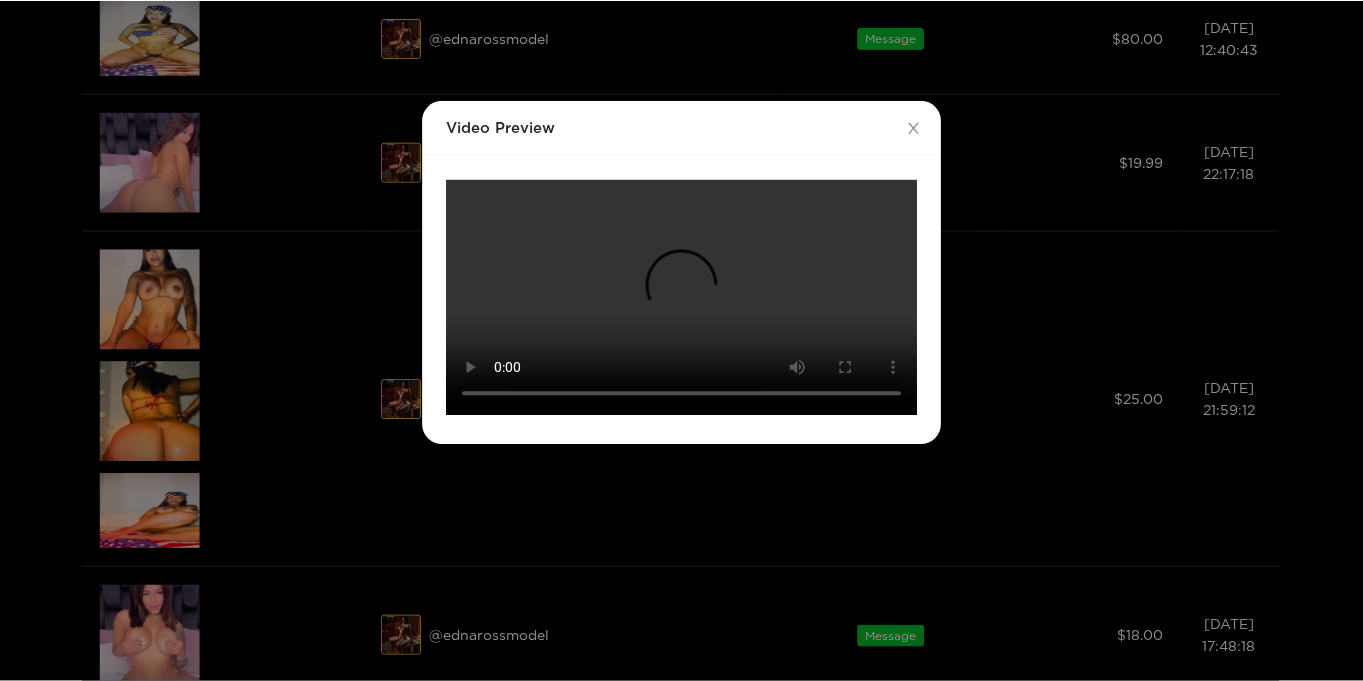 scroll, scrollTop: 0, scrollLeft: 0, axis: both 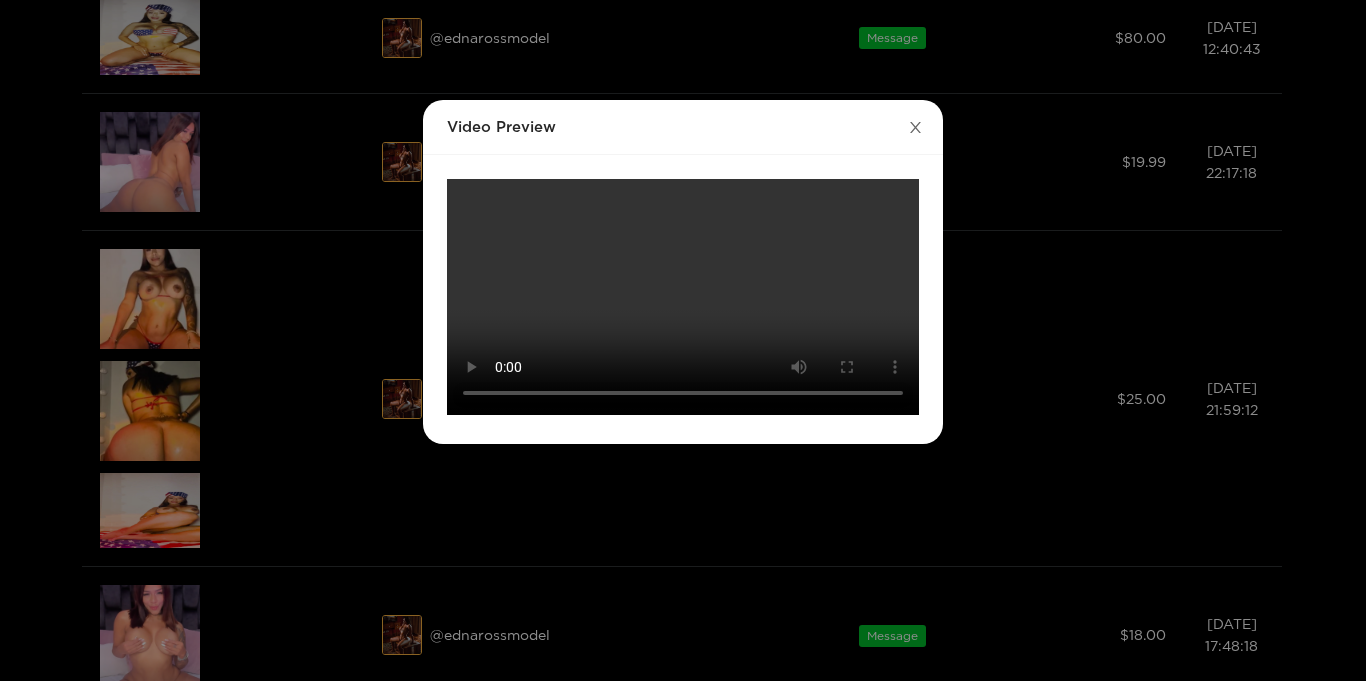 click 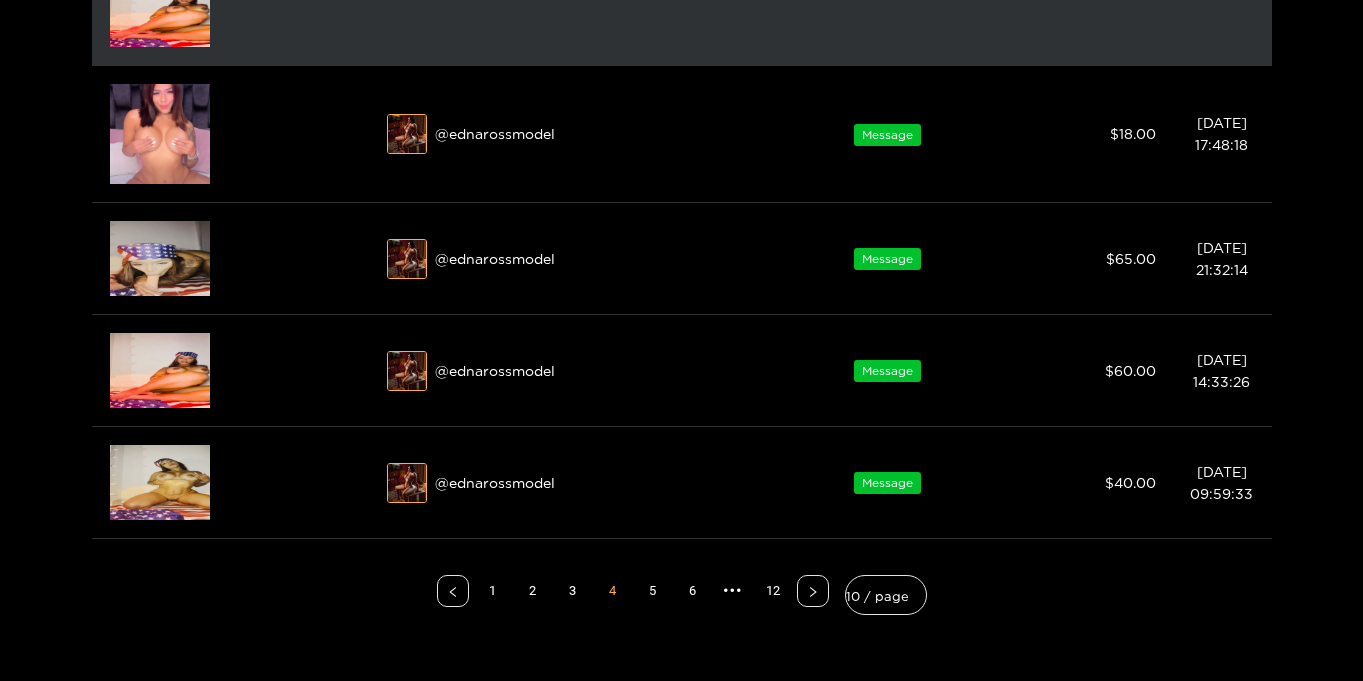 scroll, scrollTop: 1569, scrollLeft: 0, axis: vertical 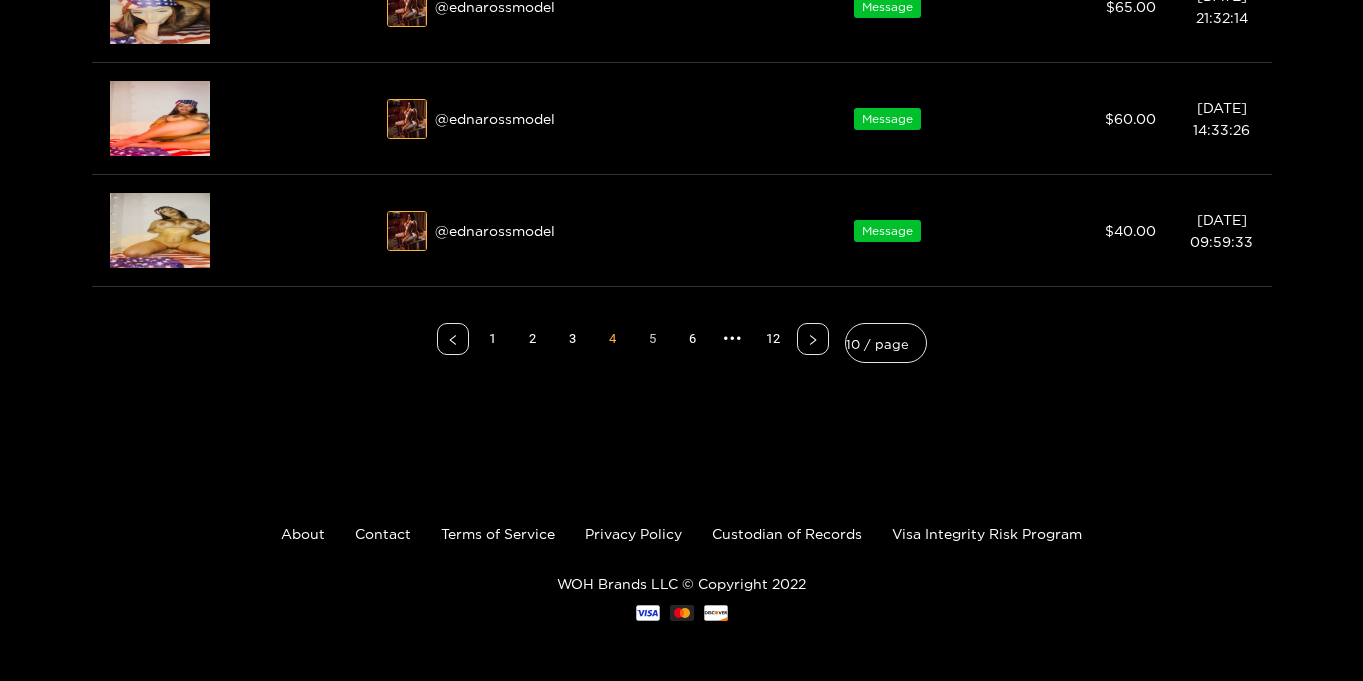 click on "5" at bounding box center (653, 339) 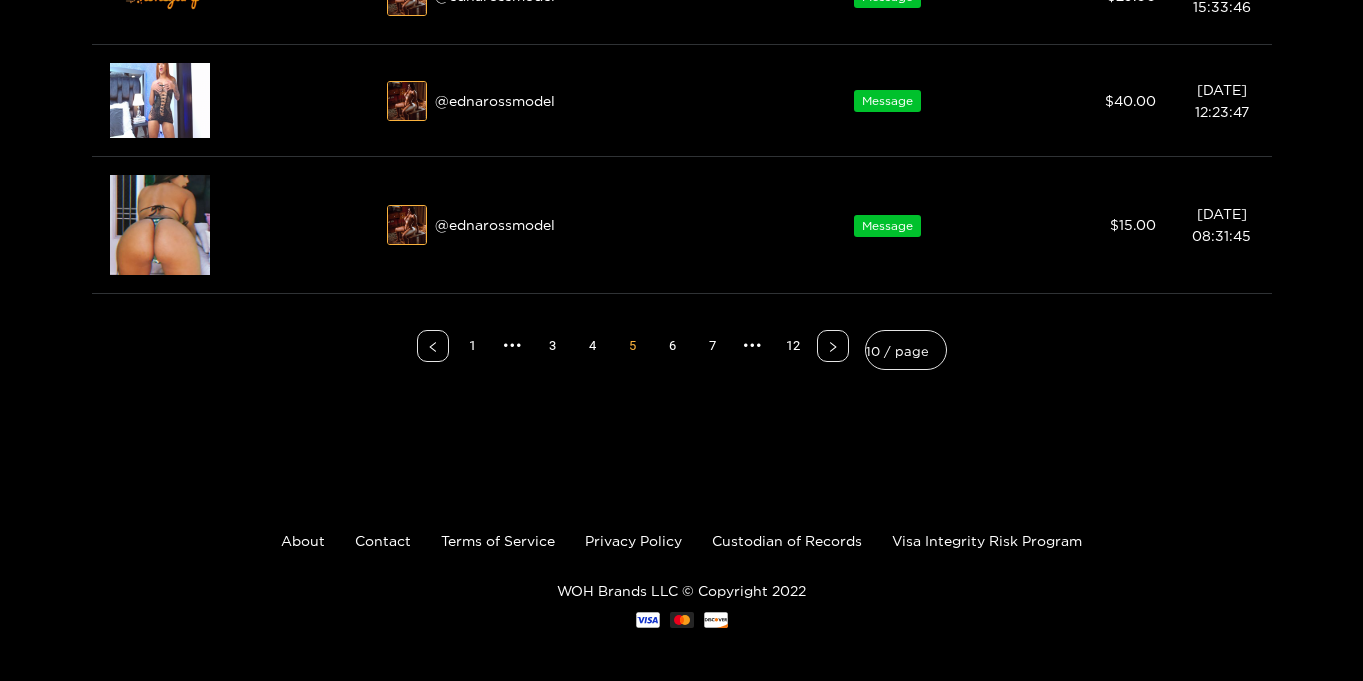 scroll, scrollTop: 1378, scrollLeft: 0, axis: vertical 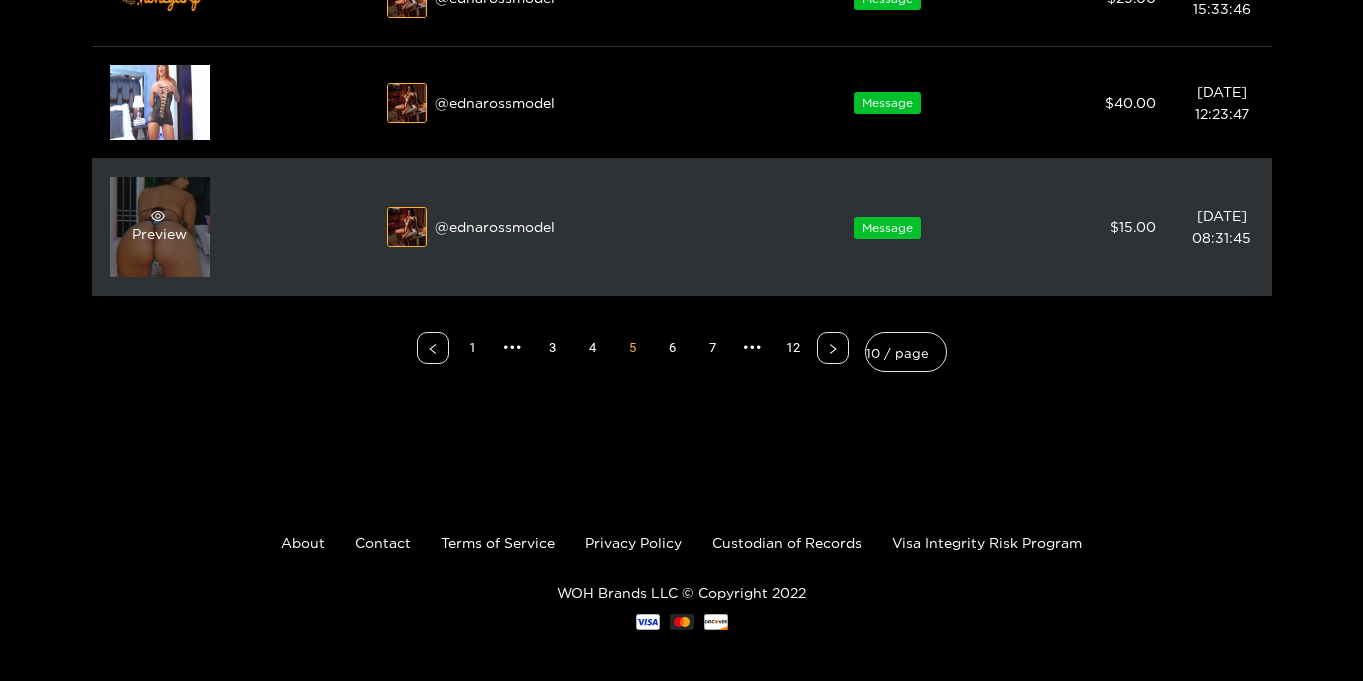 click on "Preview" at bounding box center [159, 227] 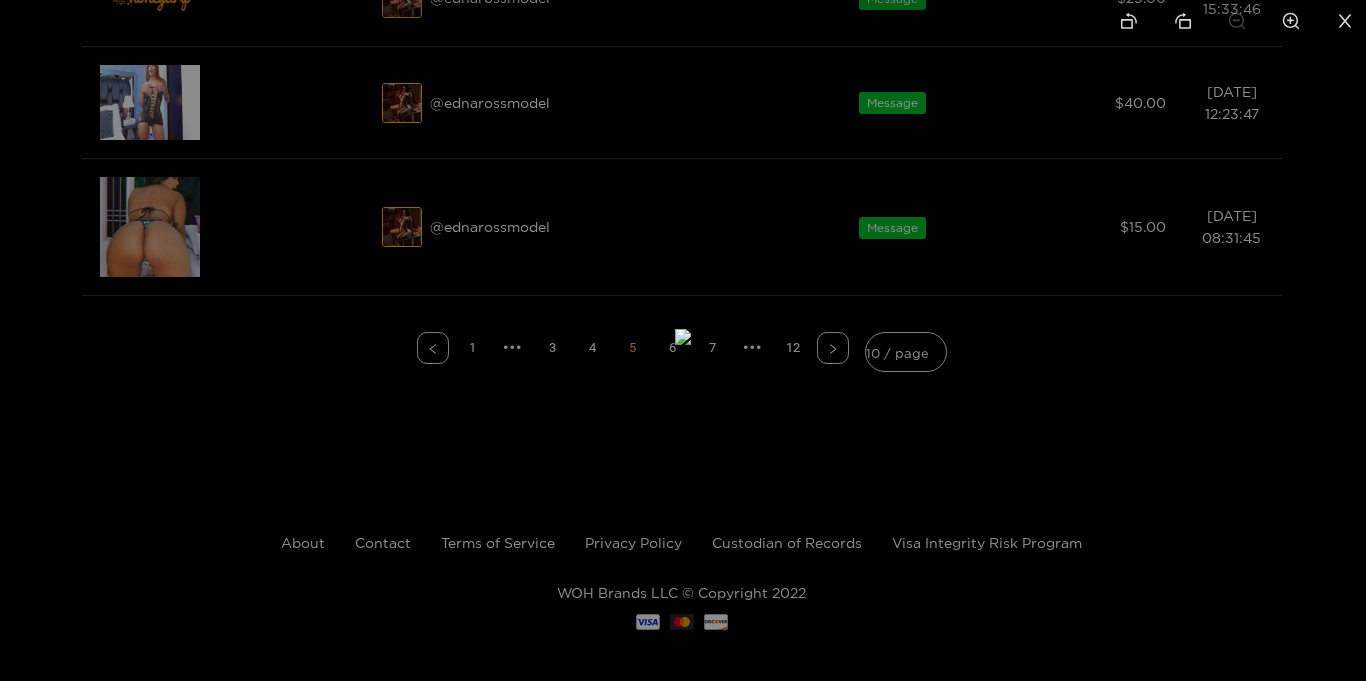 click 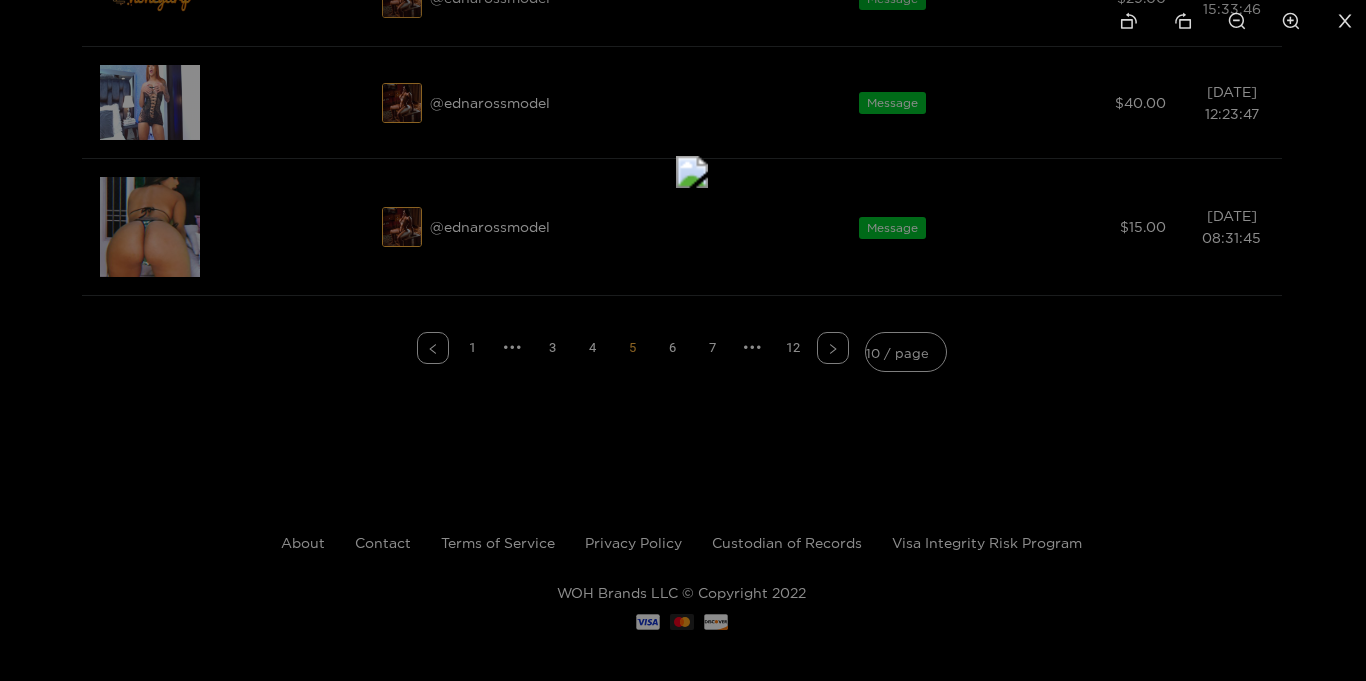 drag, startPoint x: 753, startPoint y: 418, endPoint x: 761, endPoint y: 249, distance: 169.18924 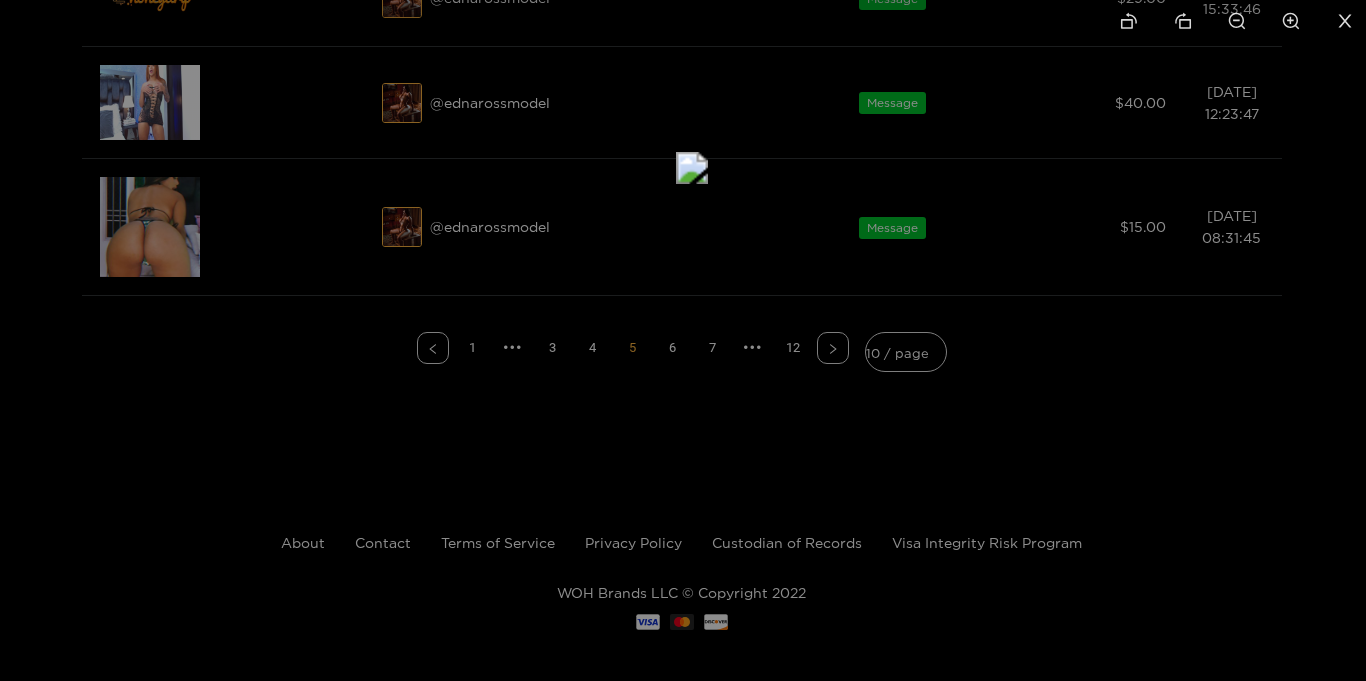 click 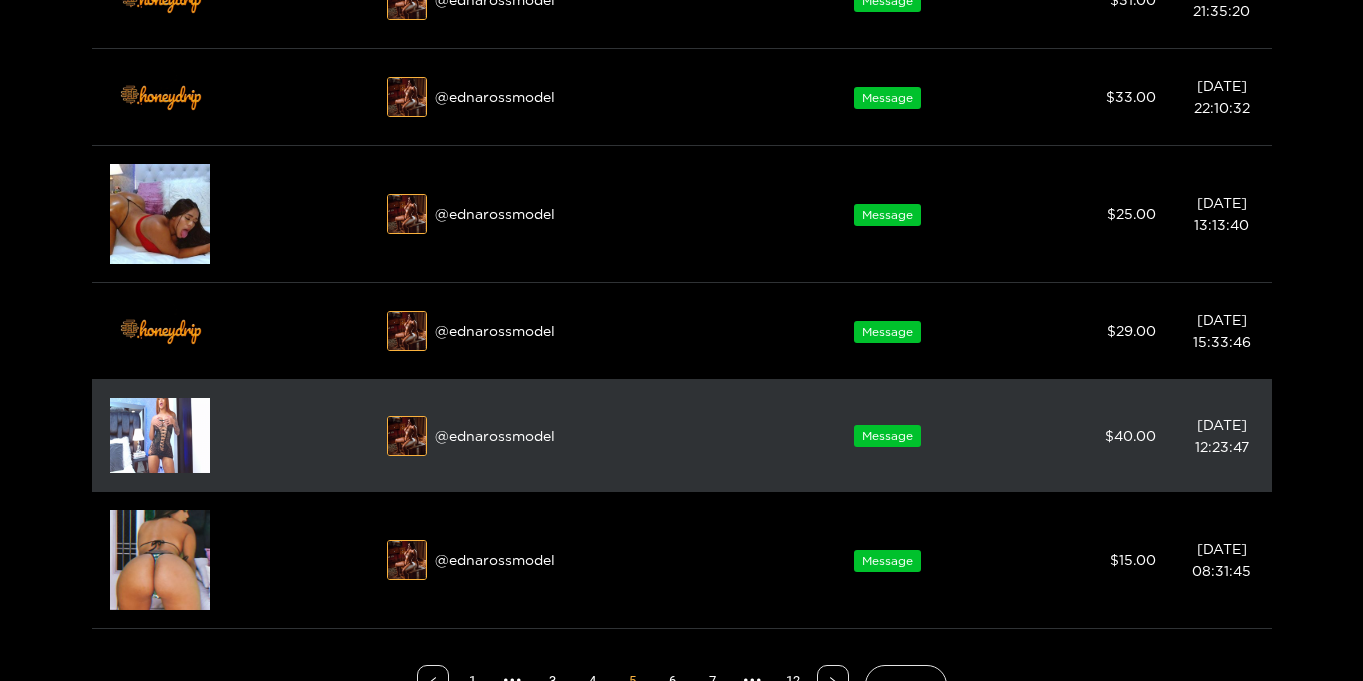 scroll, scrollTop: 1044, scrollLeft: 0, axis: vertical 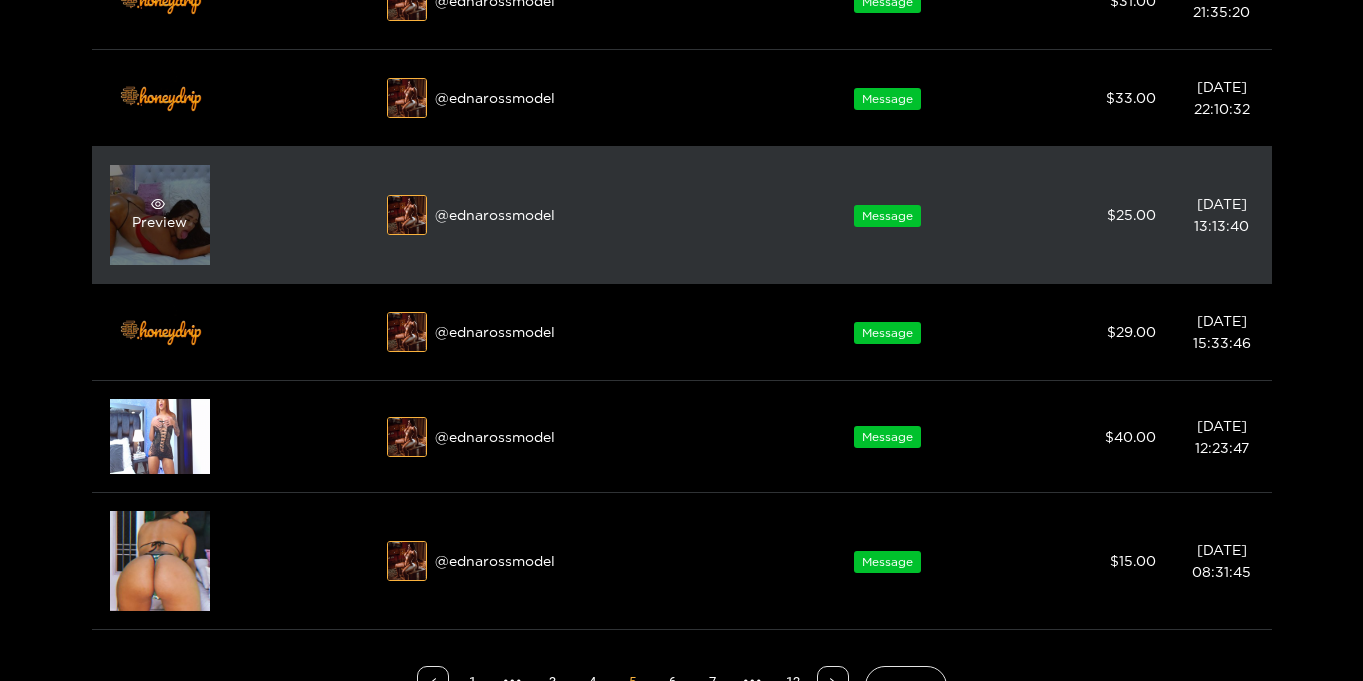 click on "Preview" at bounding box center (159, 215) 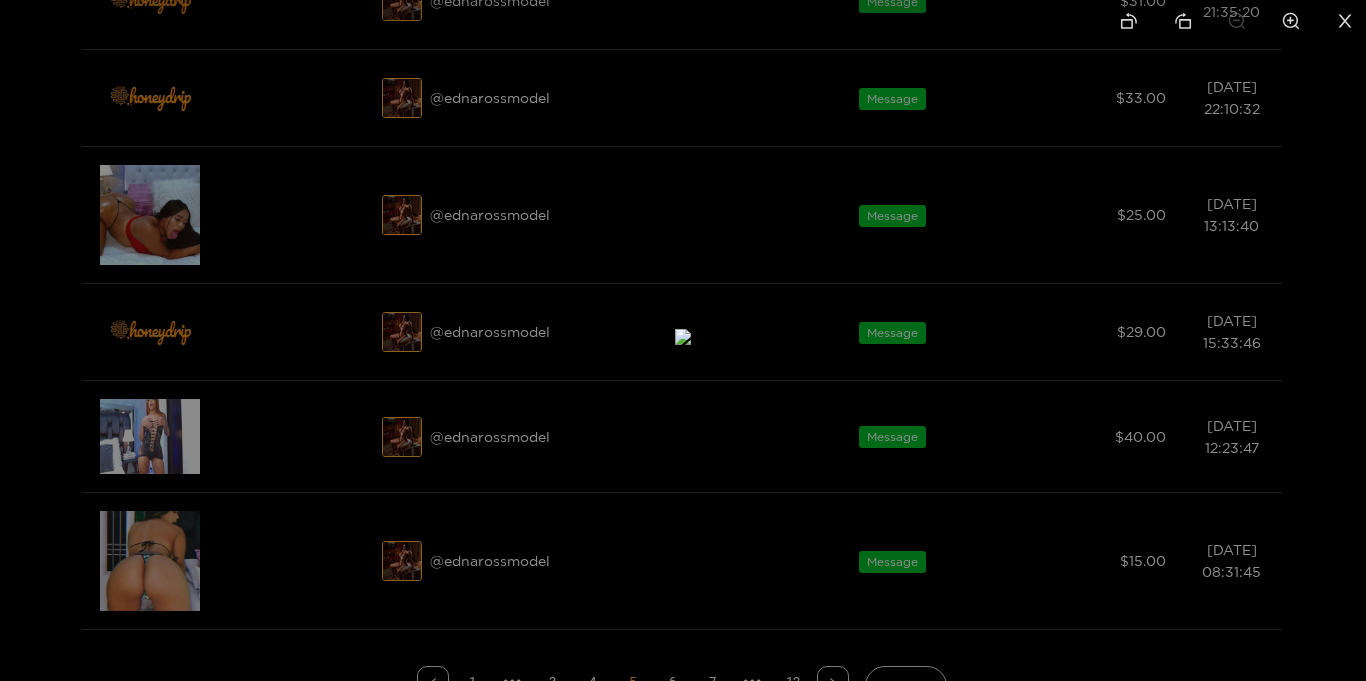 click 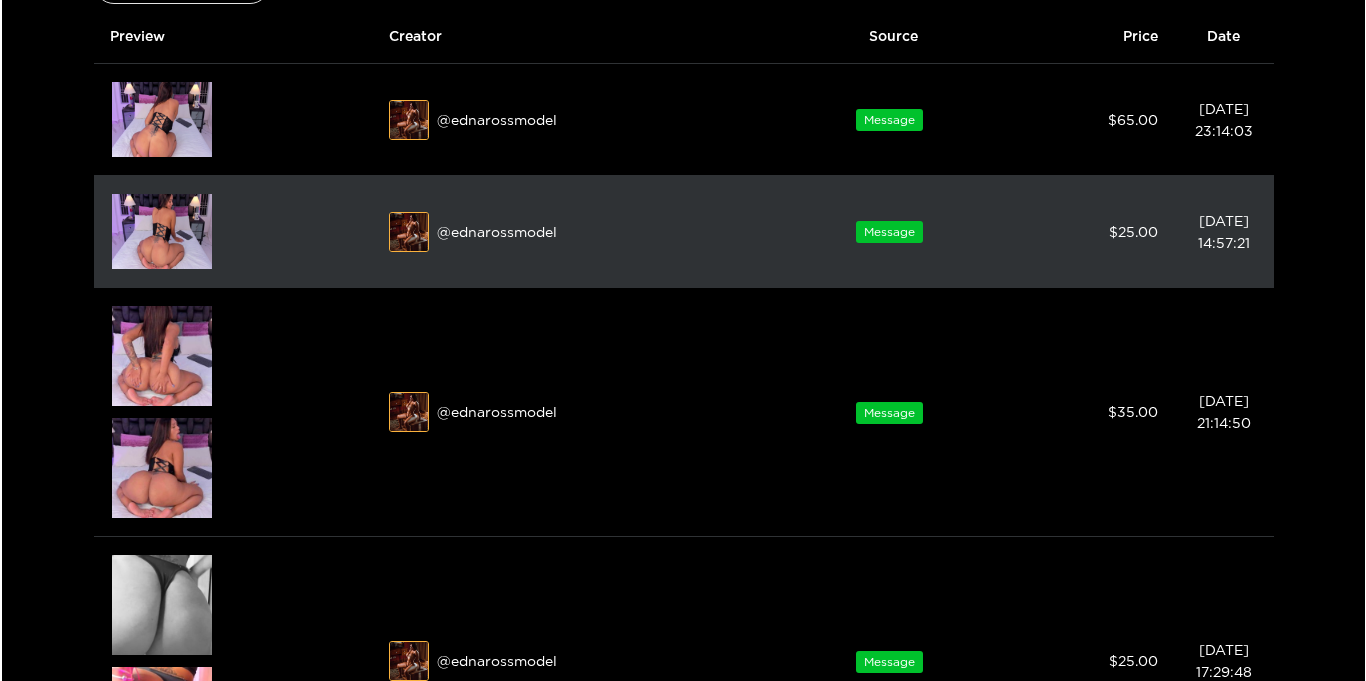 scroll, scrollTop: 192, scrollLeft: 0, axis: vertical 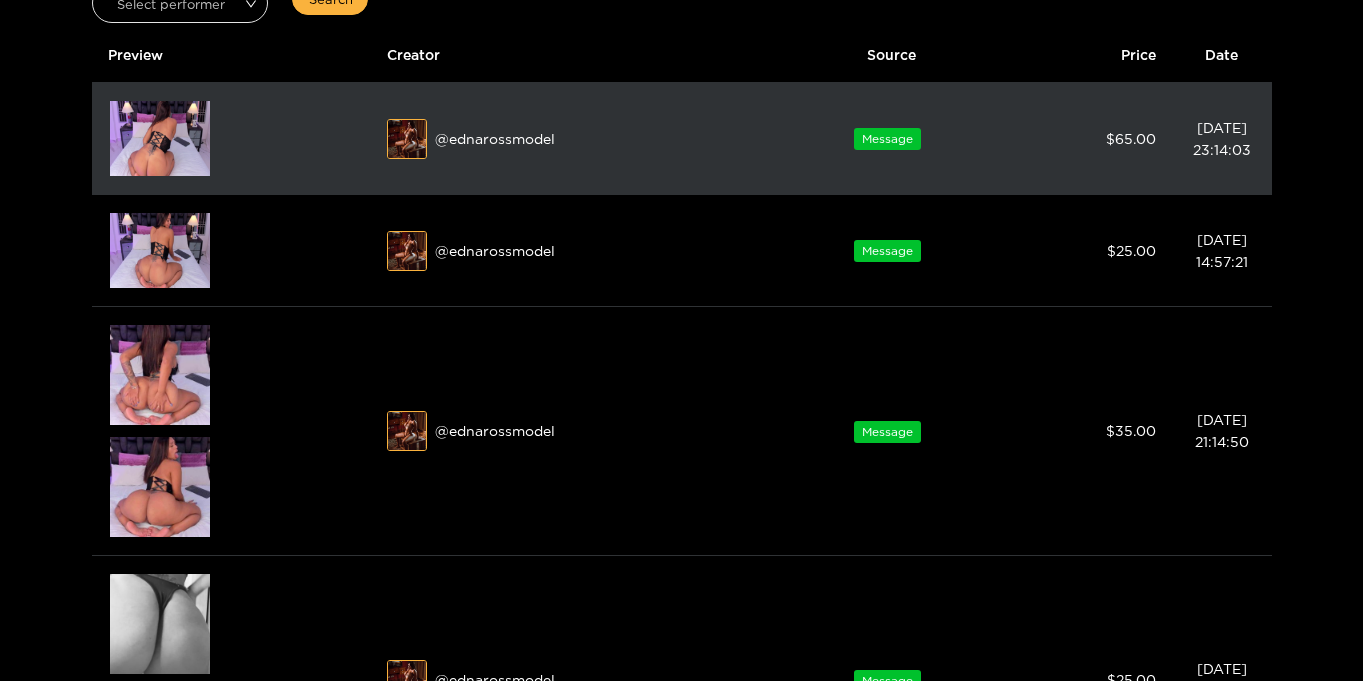 click at bounding box center (160, 138) 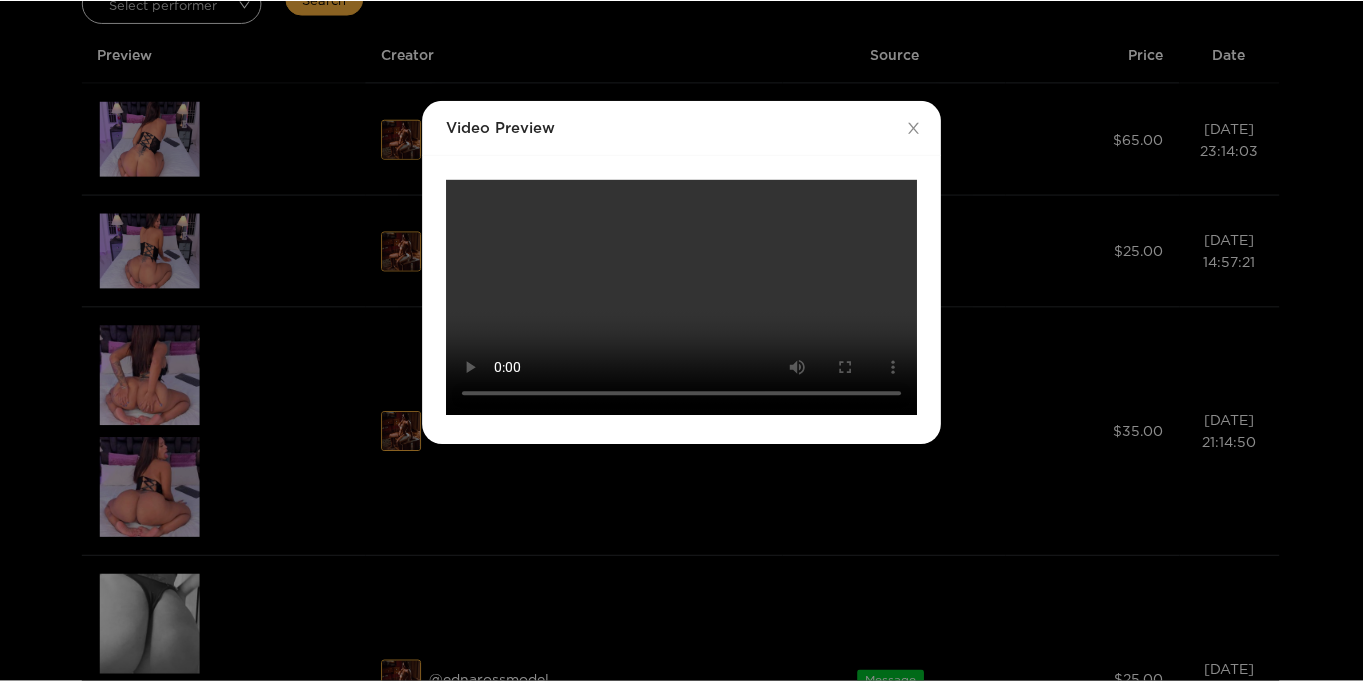 scroll, scrollTop: 0, scrollLeft: 0, axis: both 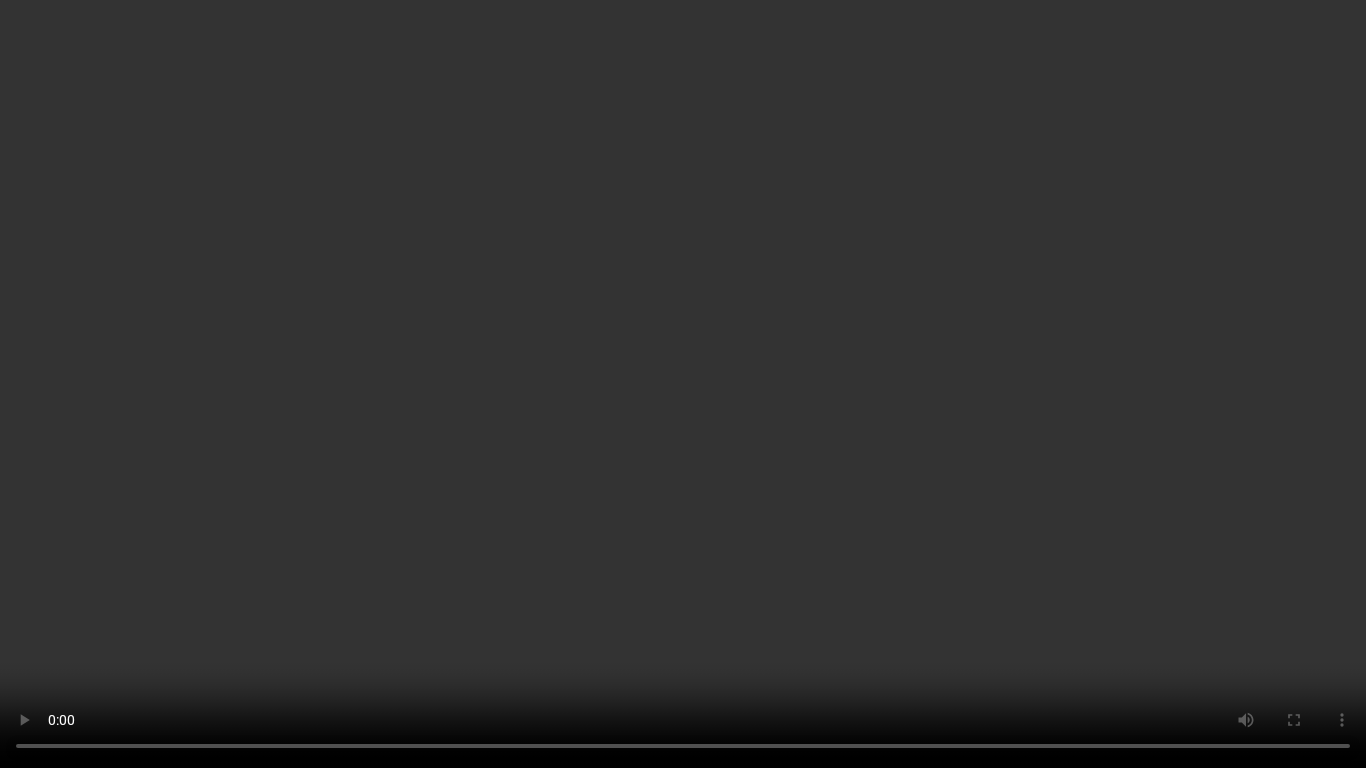 click on "Your browser does not support the video tag." at bounding box center (683, 384) 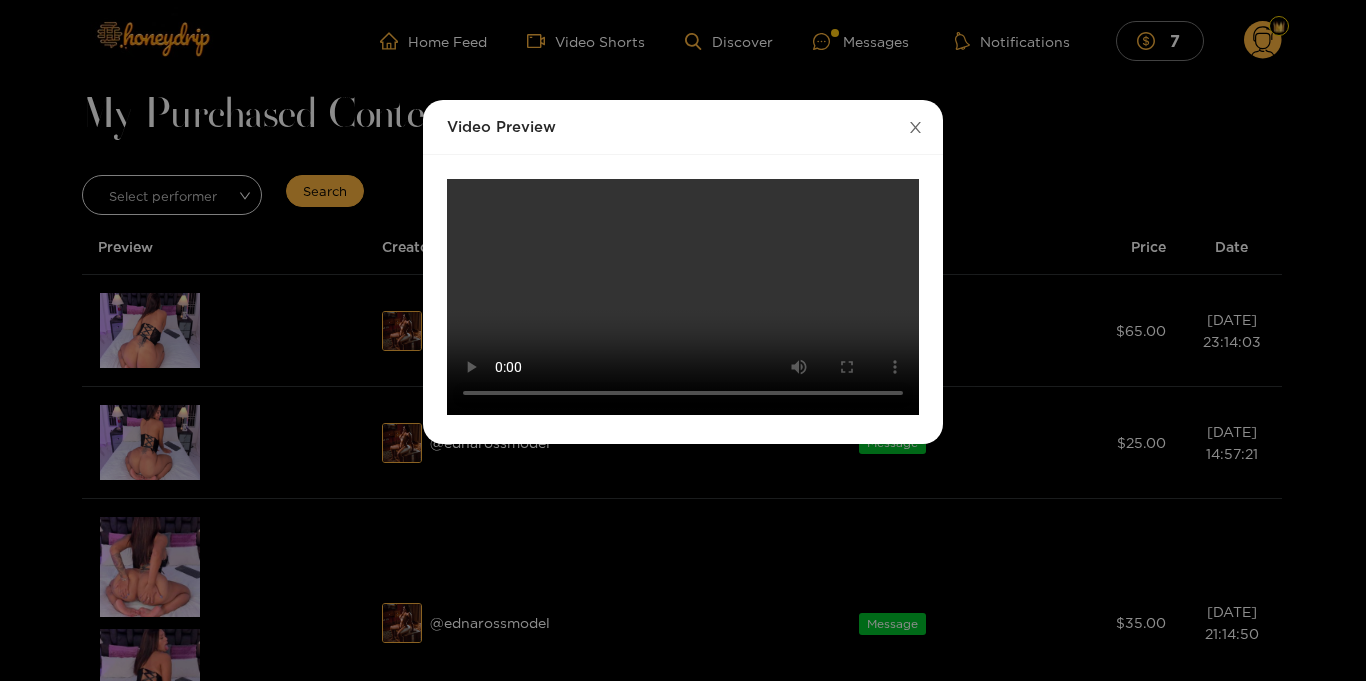 drag, startPoint x: 915, startPoint y: 130, endPoint x: 884, endPoint y: 117, distance: 33.61547 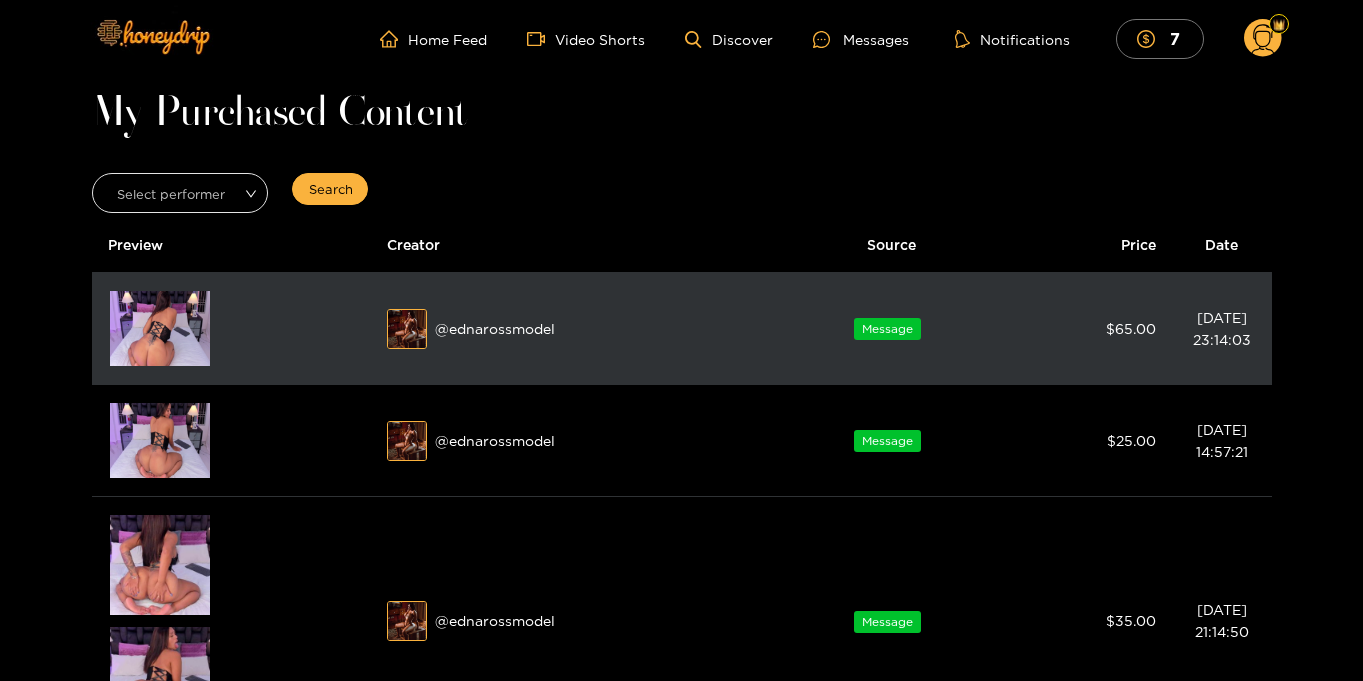 scroll, scrollTop: 0, scrollLeft: 0, axis: both 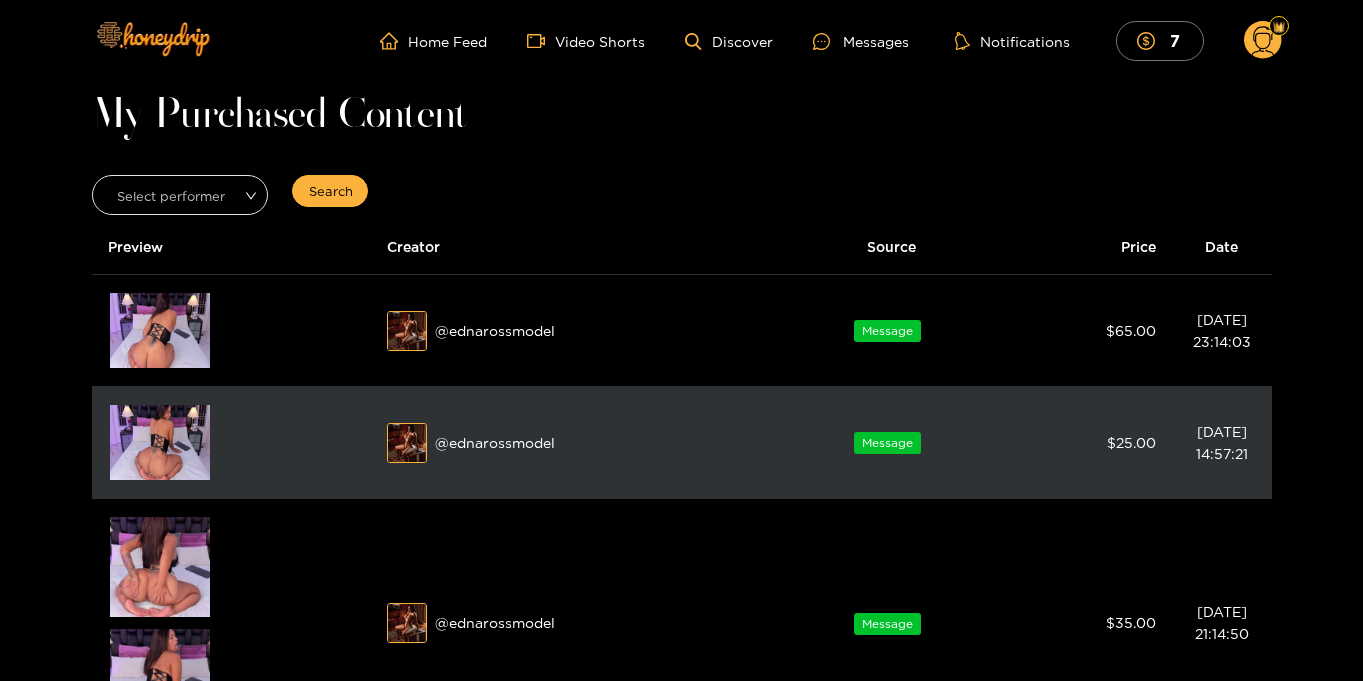click at bounding box center (160, 442) 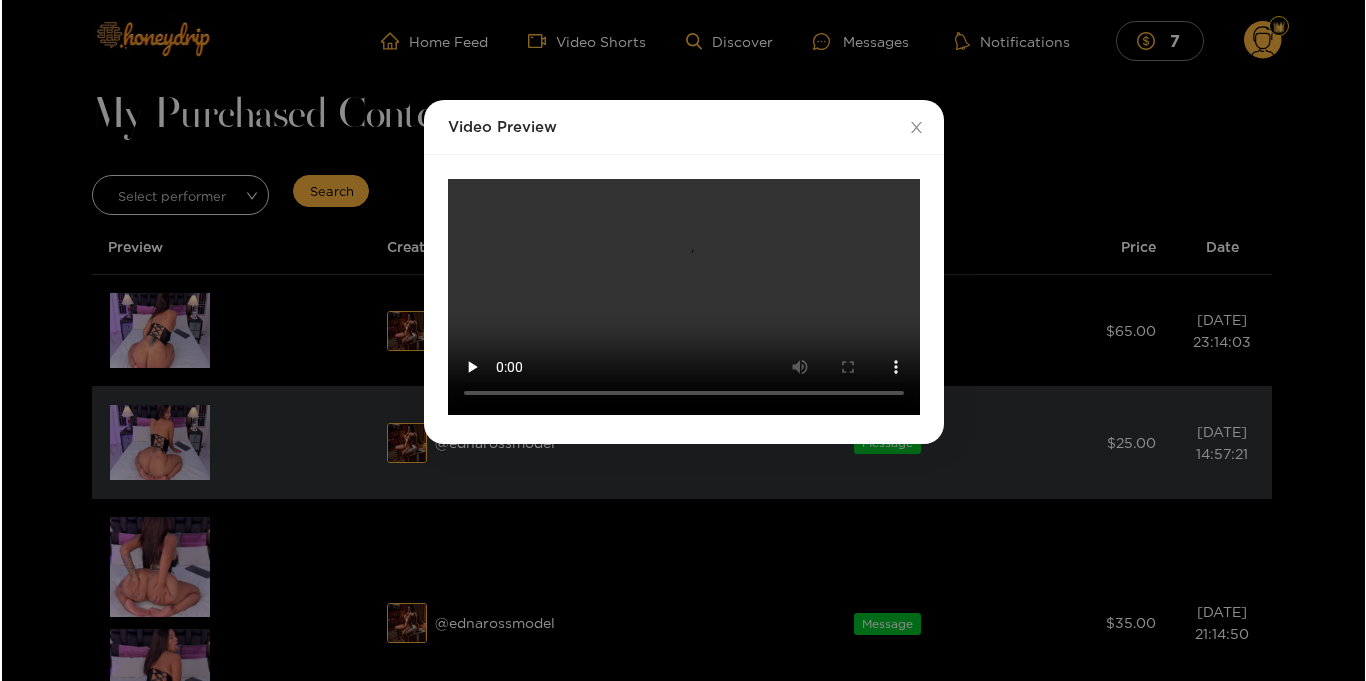 scroll, scrollTop: 2, scrollLeft: 0, axis: vertical 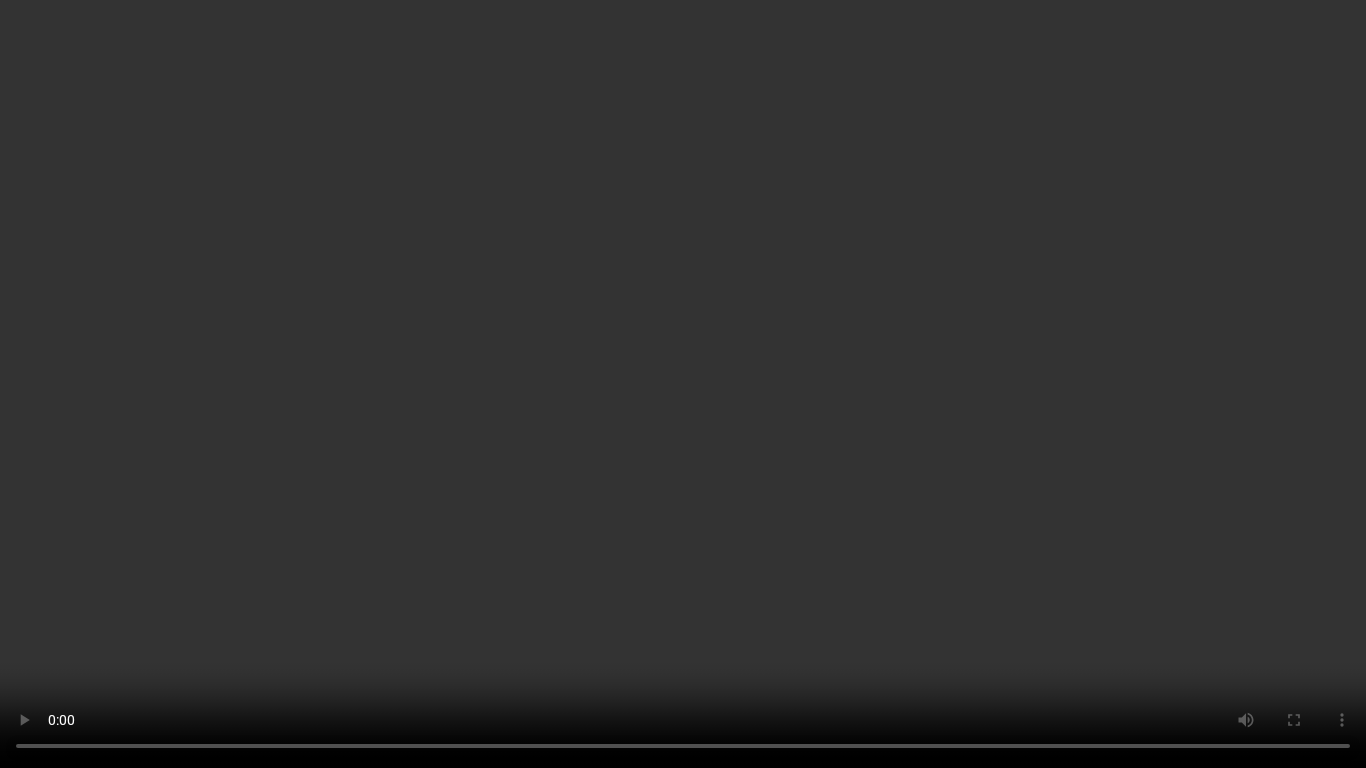 type 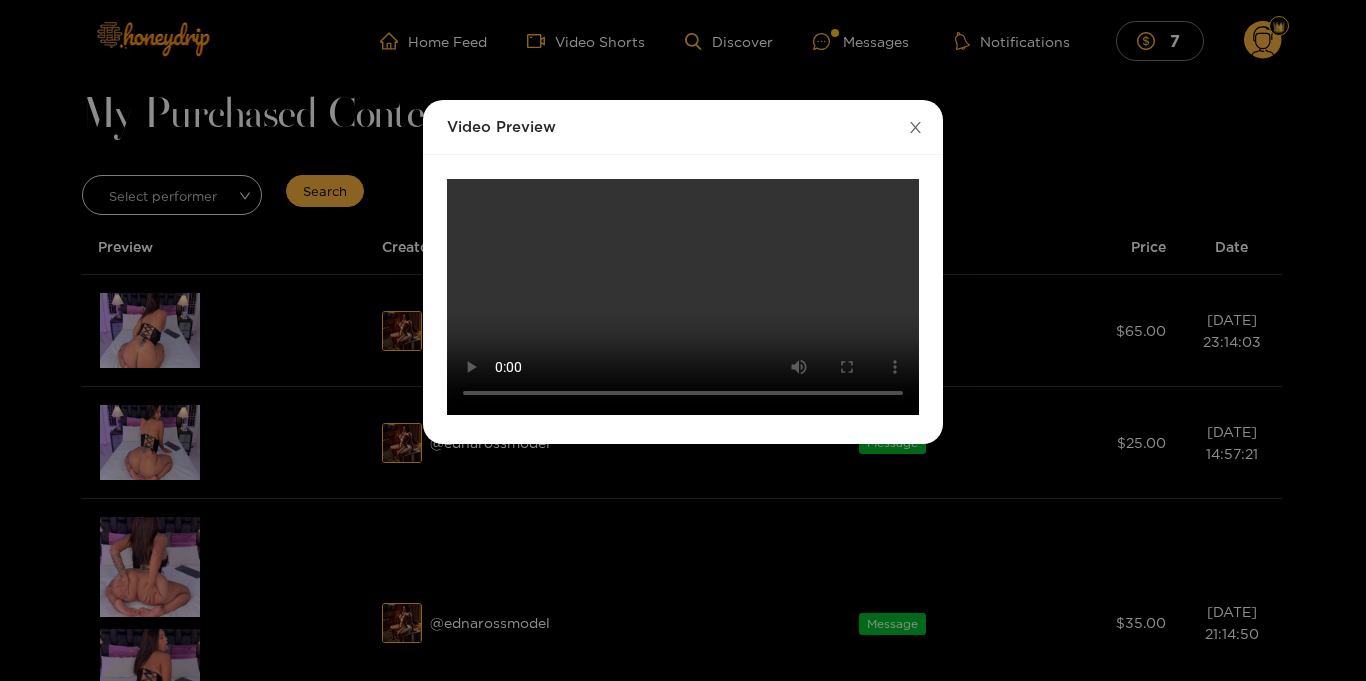 click 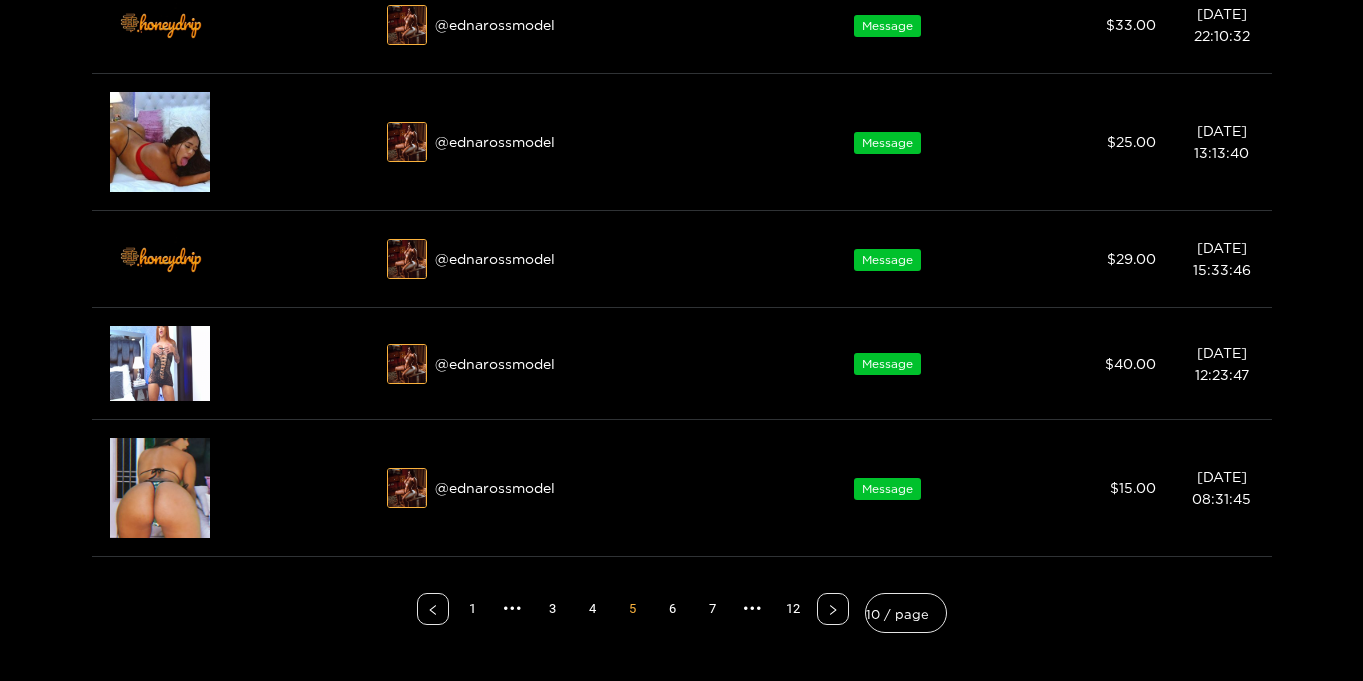 scroll, scrollTop: 1119, scrollLeft: 0, axis: vertical 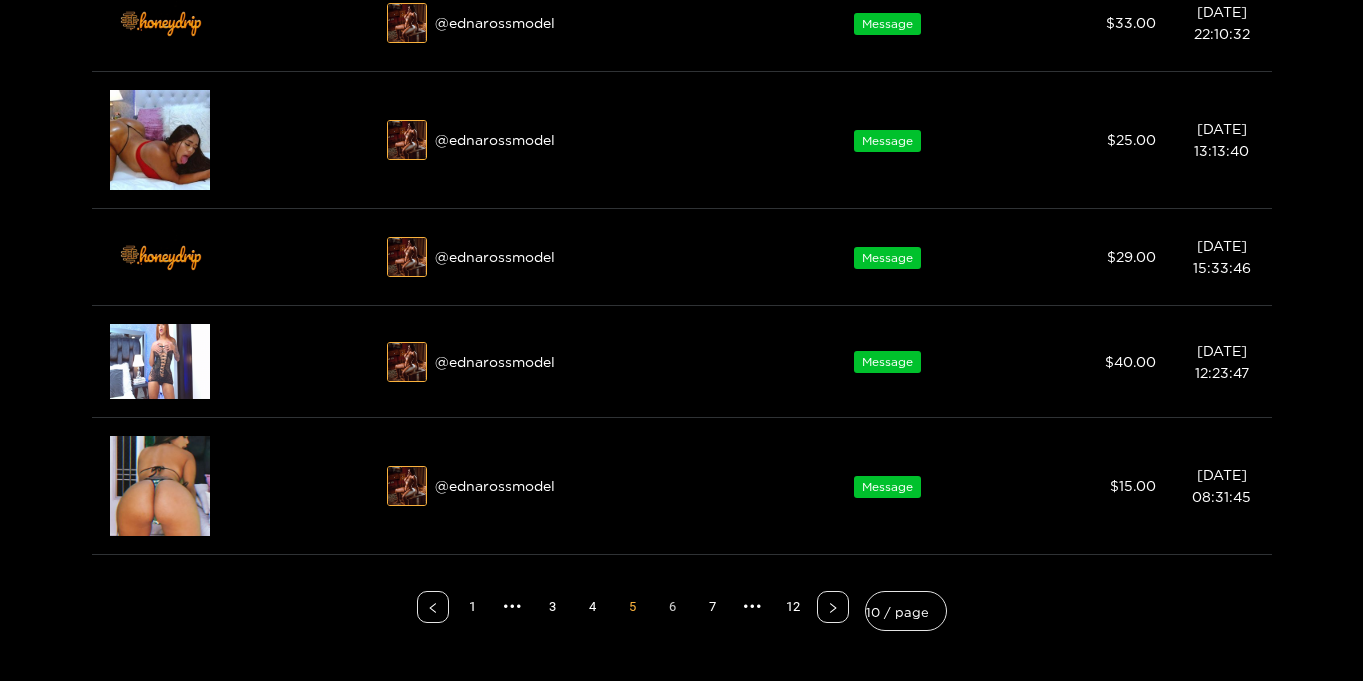 click on "6" at bounding box center [673, 607] 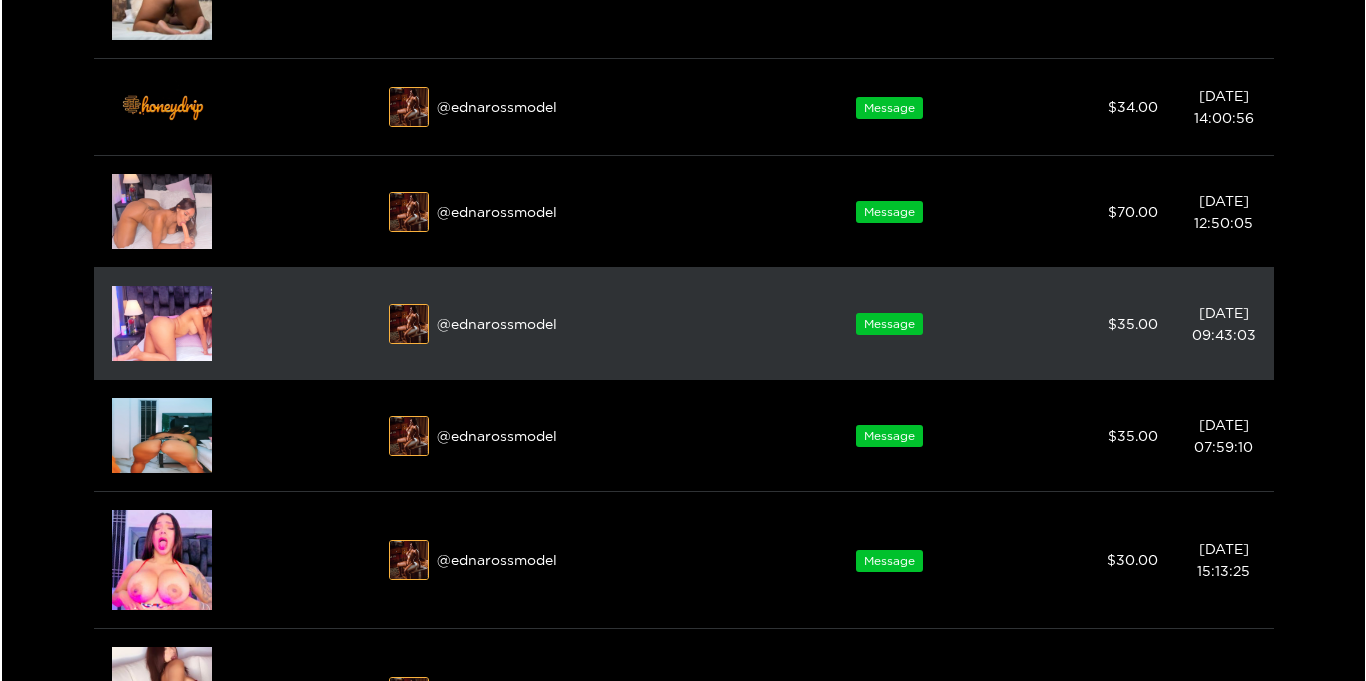 scroll, scrollTop: 622, scrollLeft: 0, axis: vertical 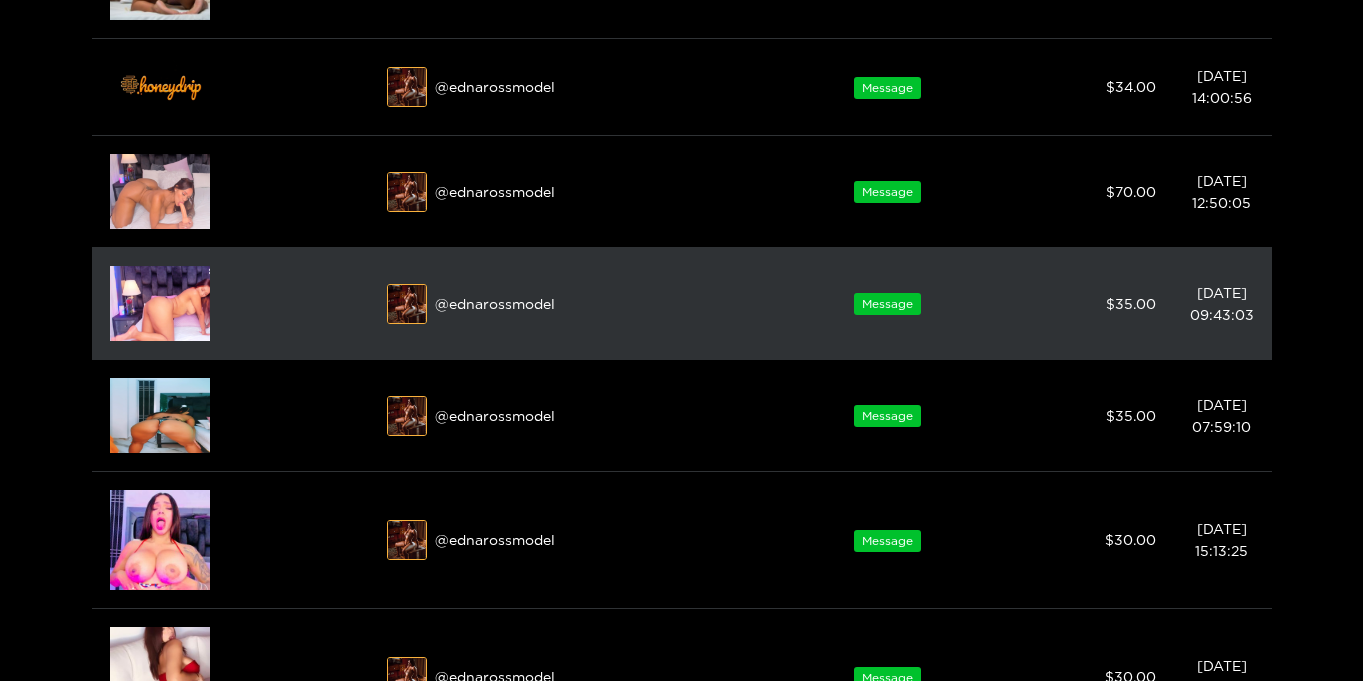 click at bounding box center [160, 303] 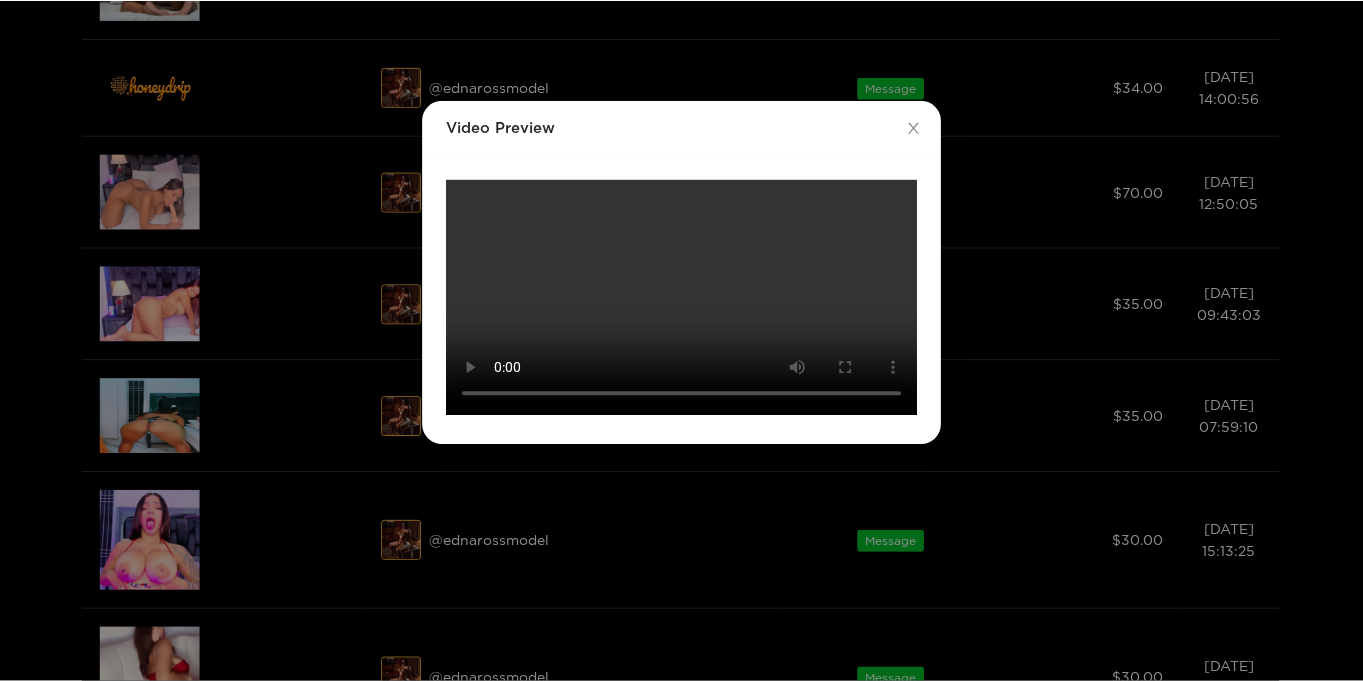 scroll, scrollTop: 0, scrollLeft: 0, axis: both 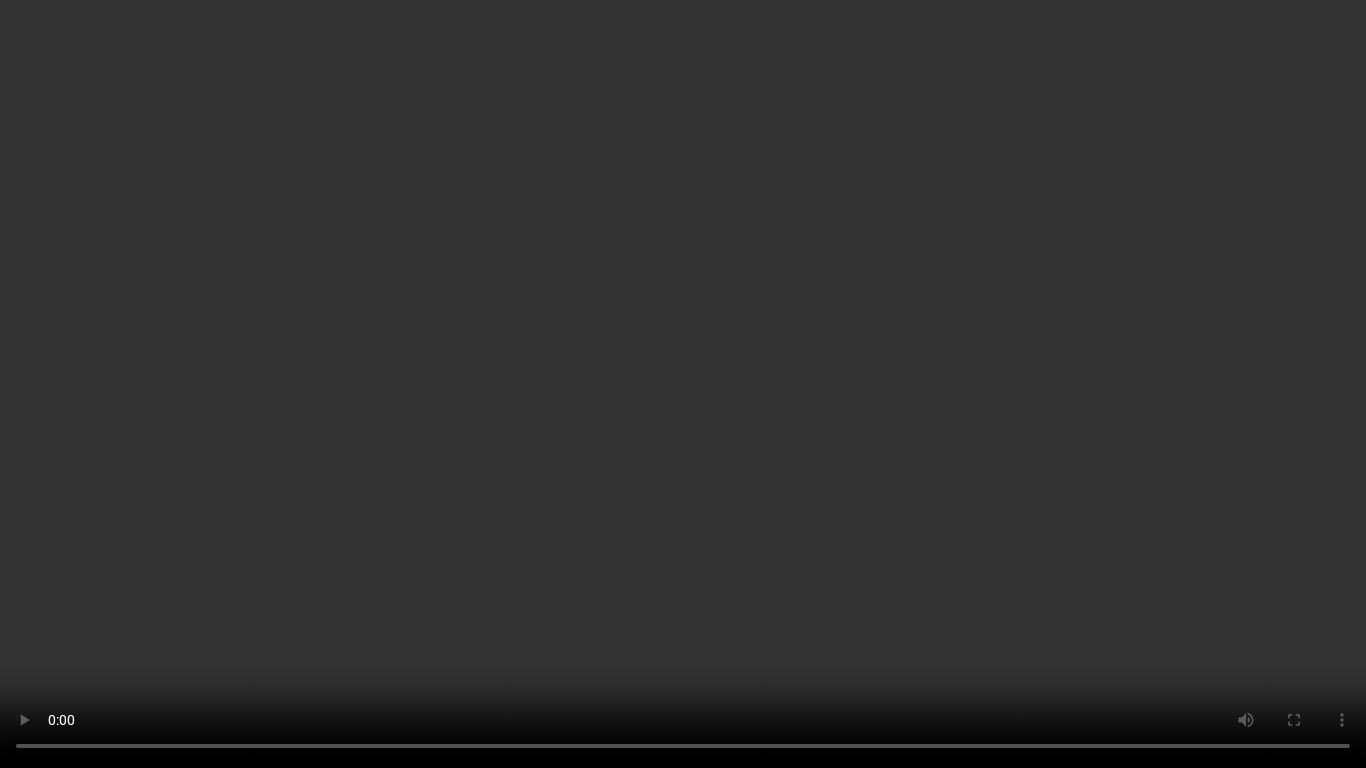 type 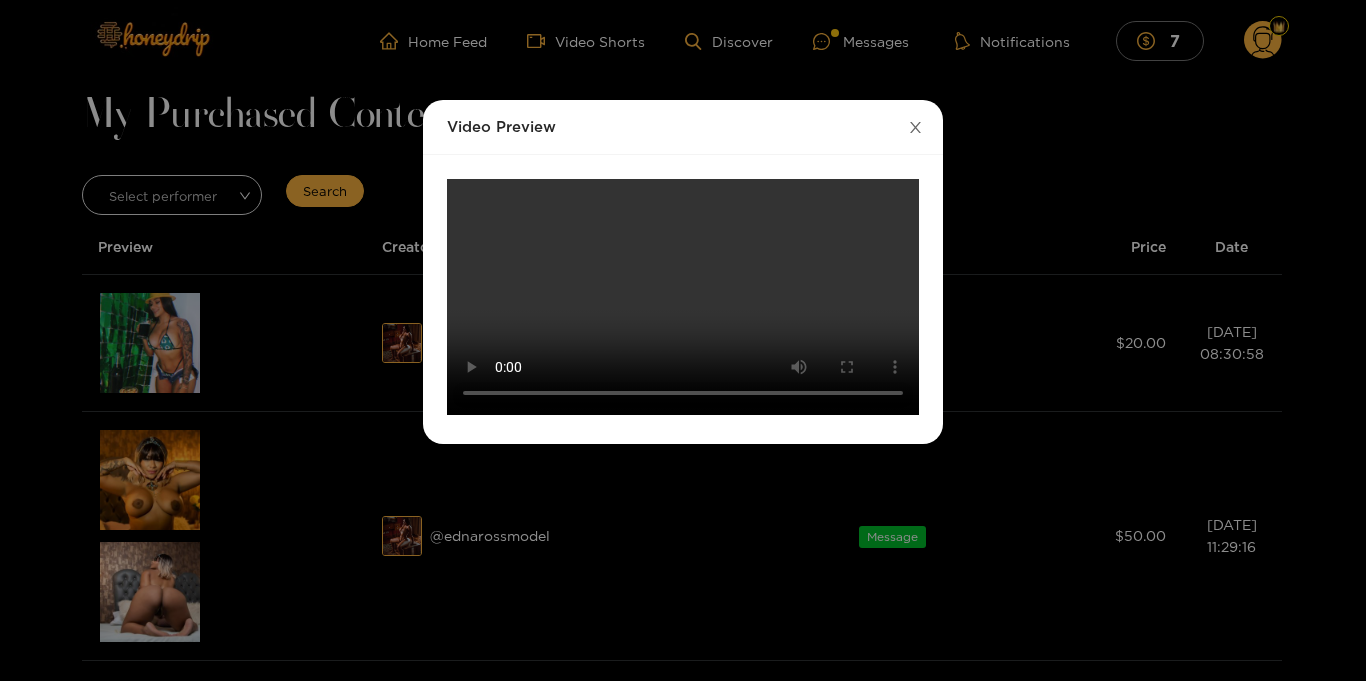 drag, startPoint x: 924, startPoint y: 135, endPoint x: 915, endPoint y: 129, distance: 10.816654 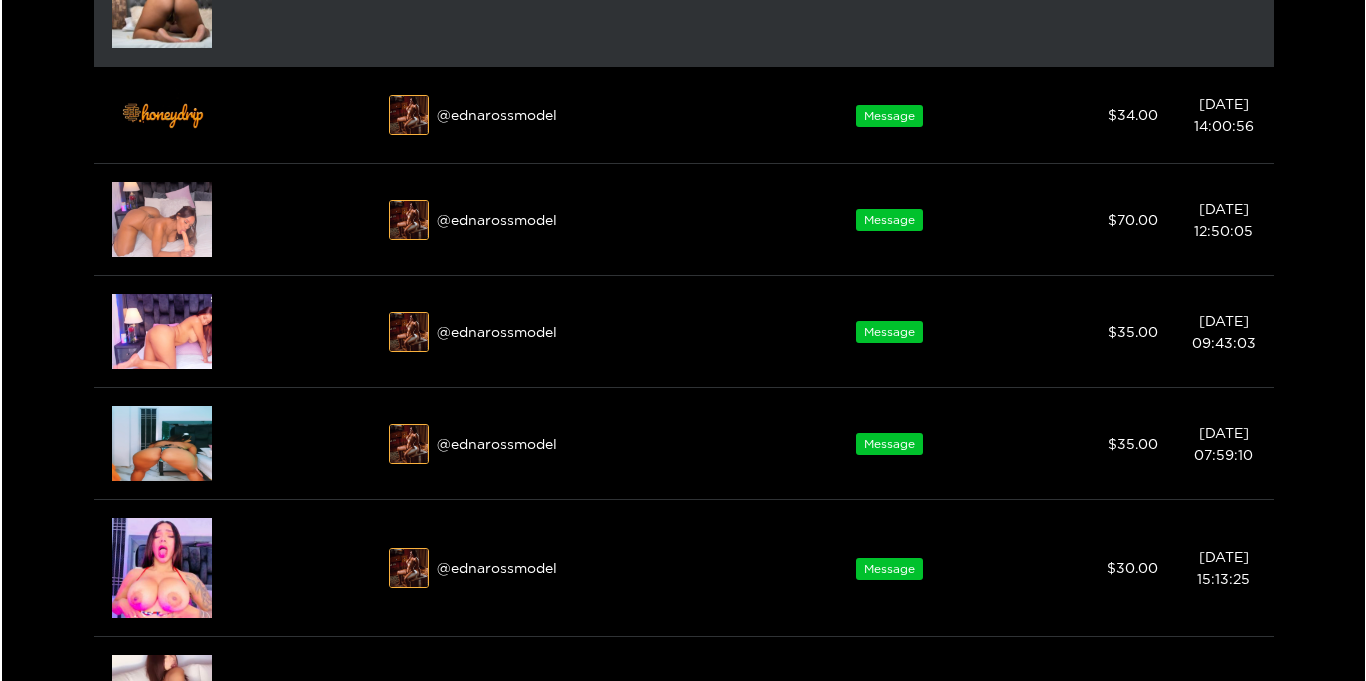 scroll, scrollTop: 676, scrollLeft: 0, axis: vertical 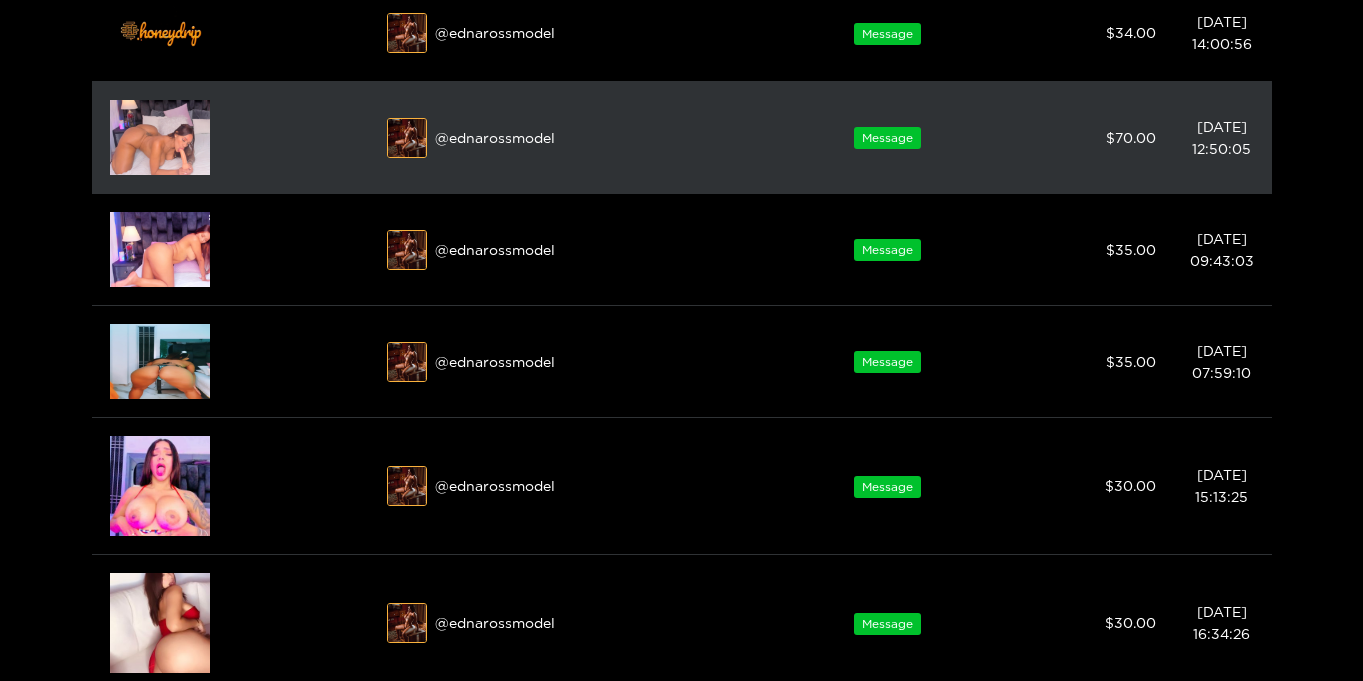 click at bounding box center [160, 137] 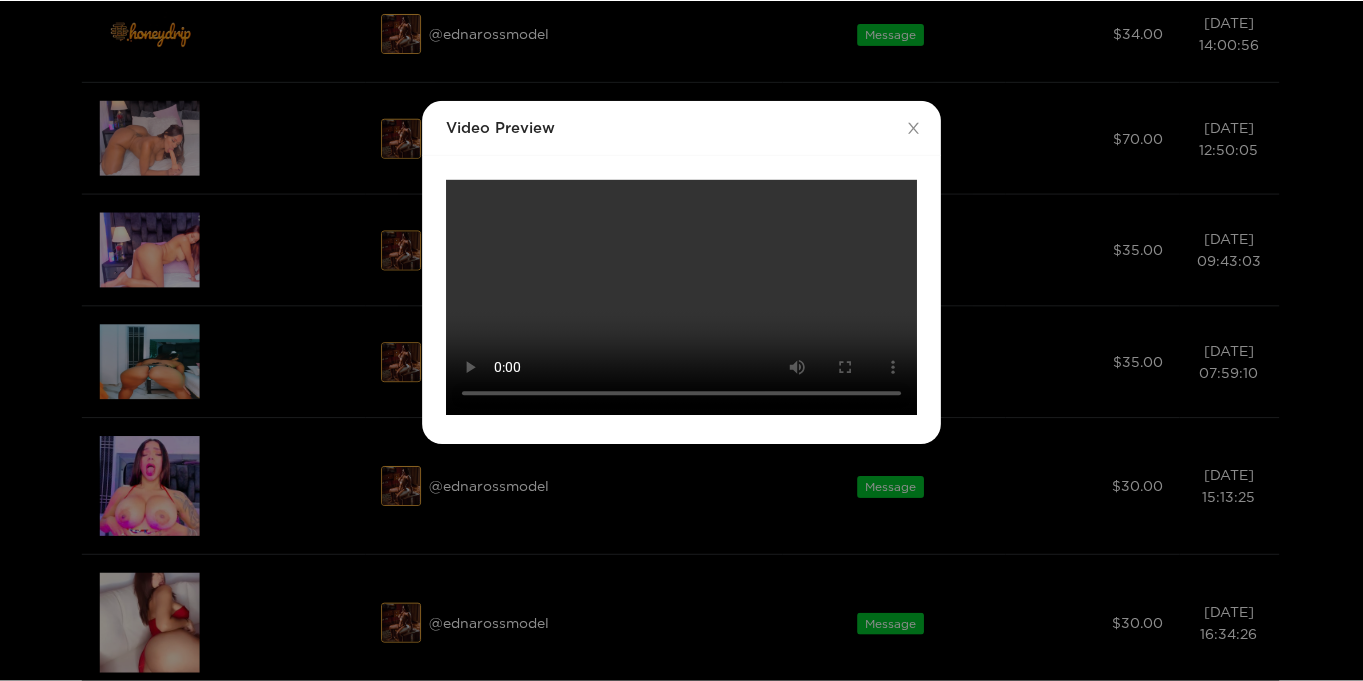 scroll, scrollTop: 0, scrollLeft: 0, axis: both 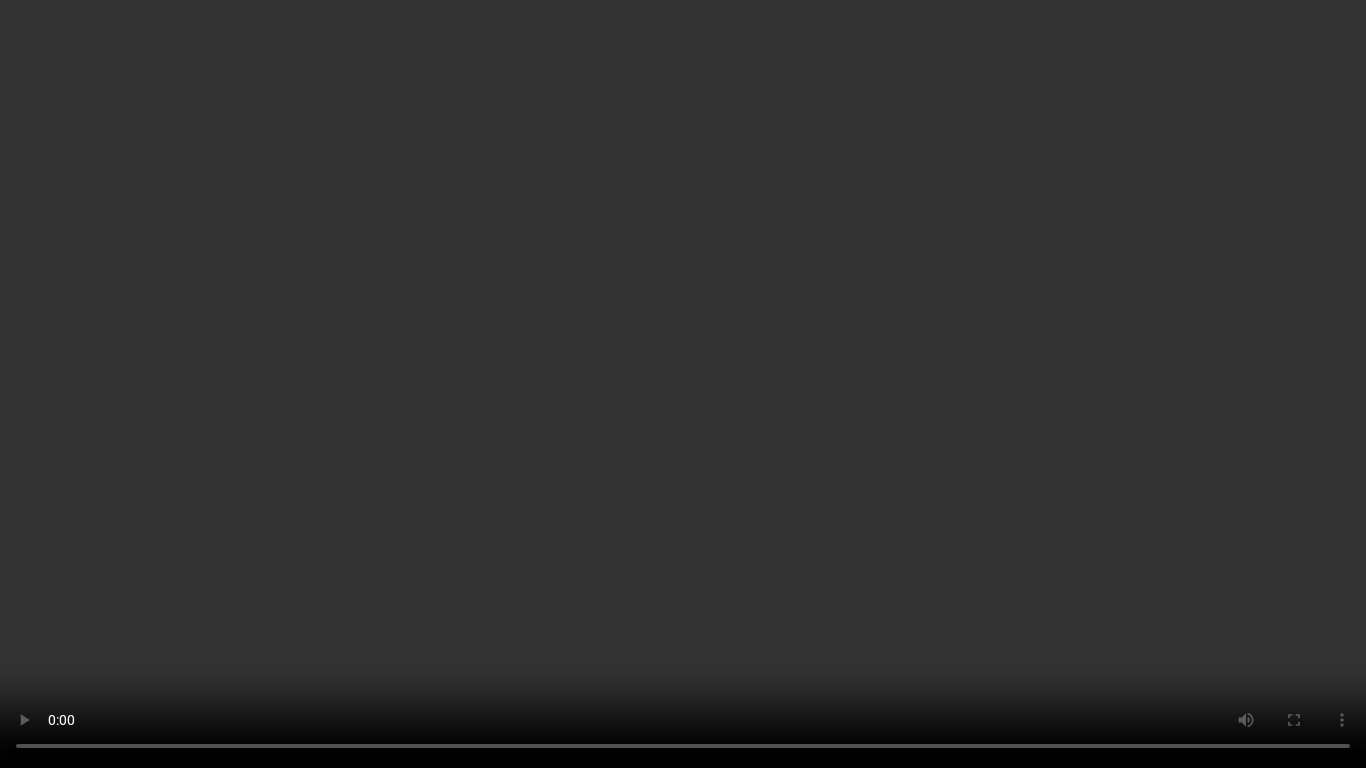 click on "Your browser does not support the video tag." at bounding box center (683, 384) 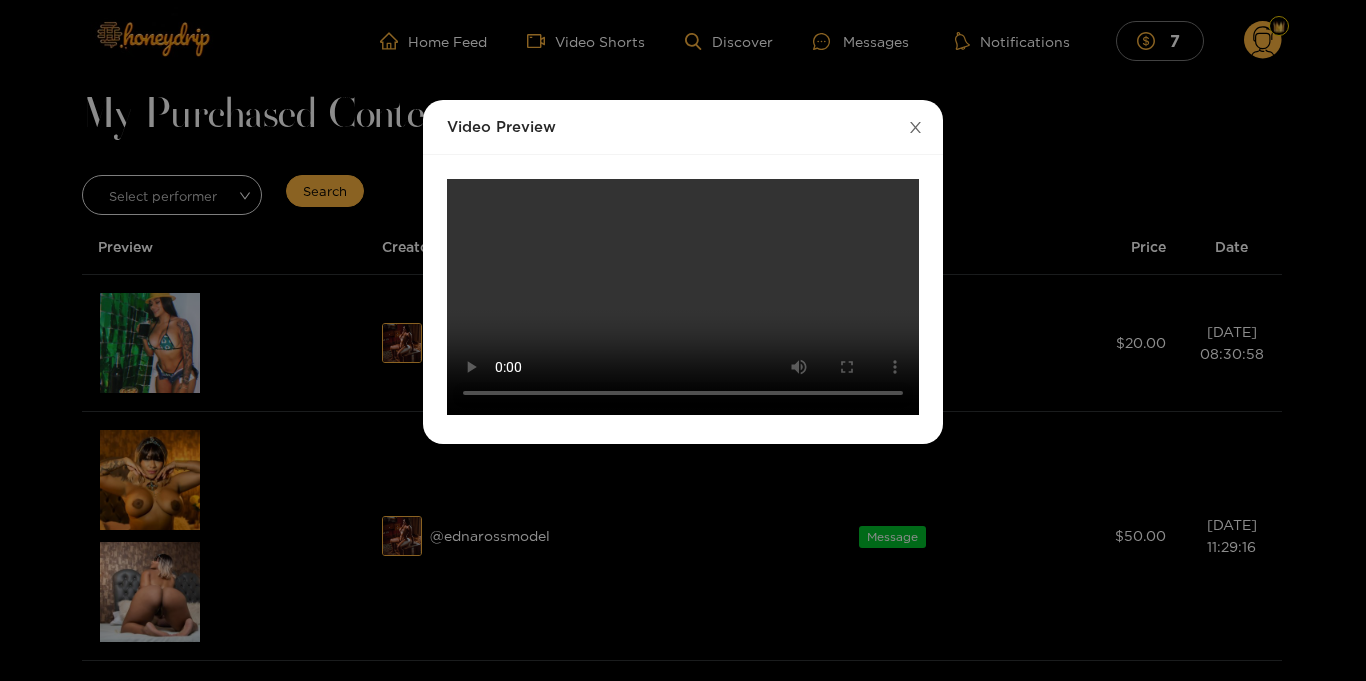 click 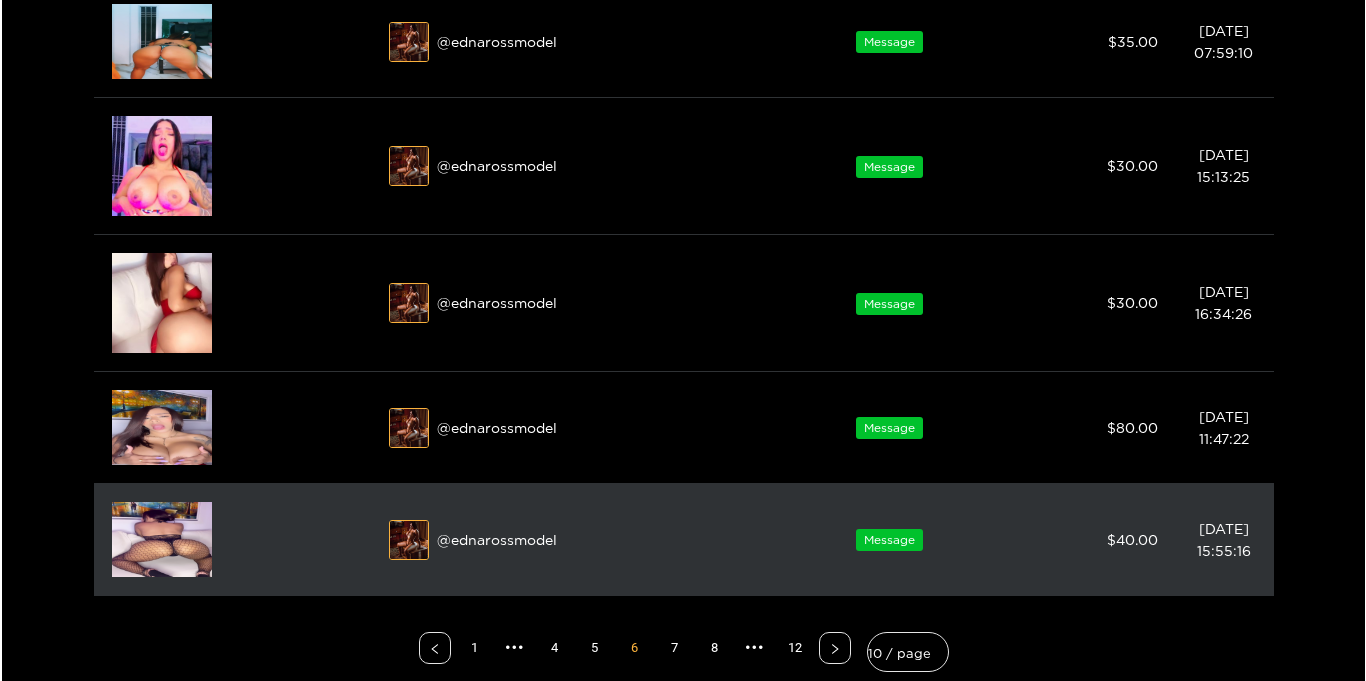 scroll, scrollTop: 997, scrollLeft: 0, axis: vertical 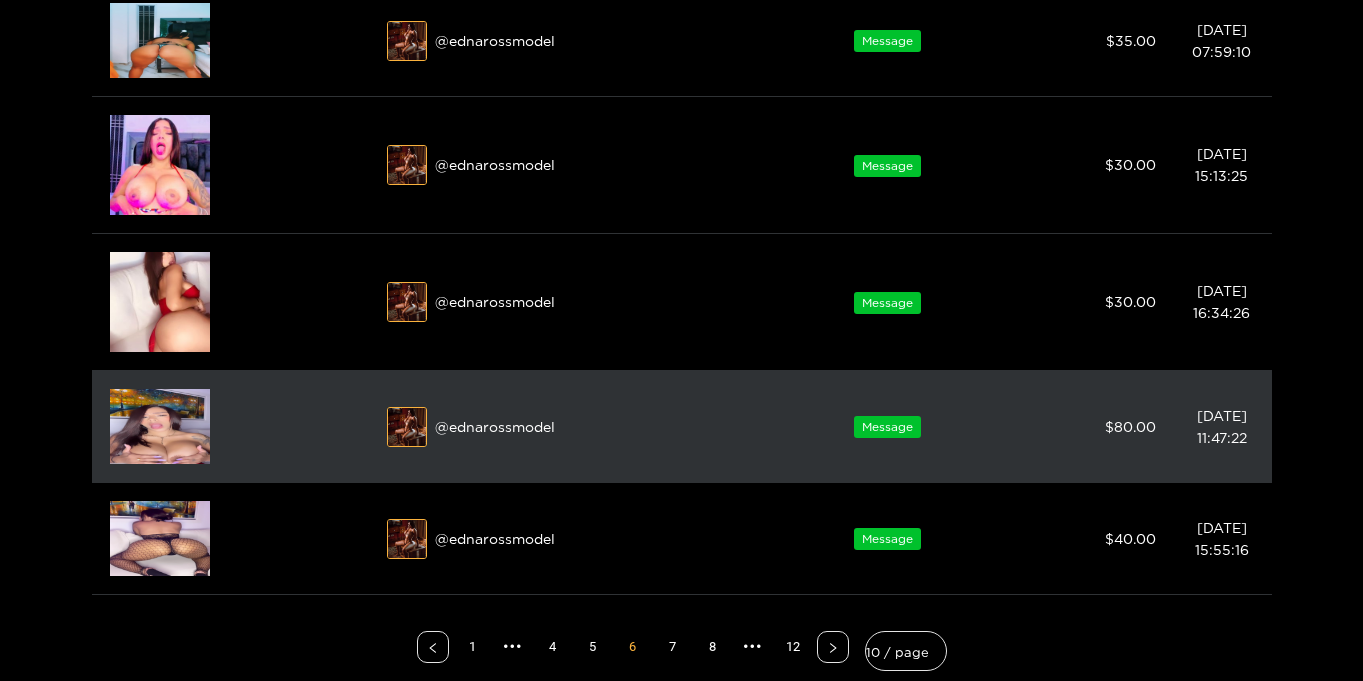 click at bounding box center [160, 426] 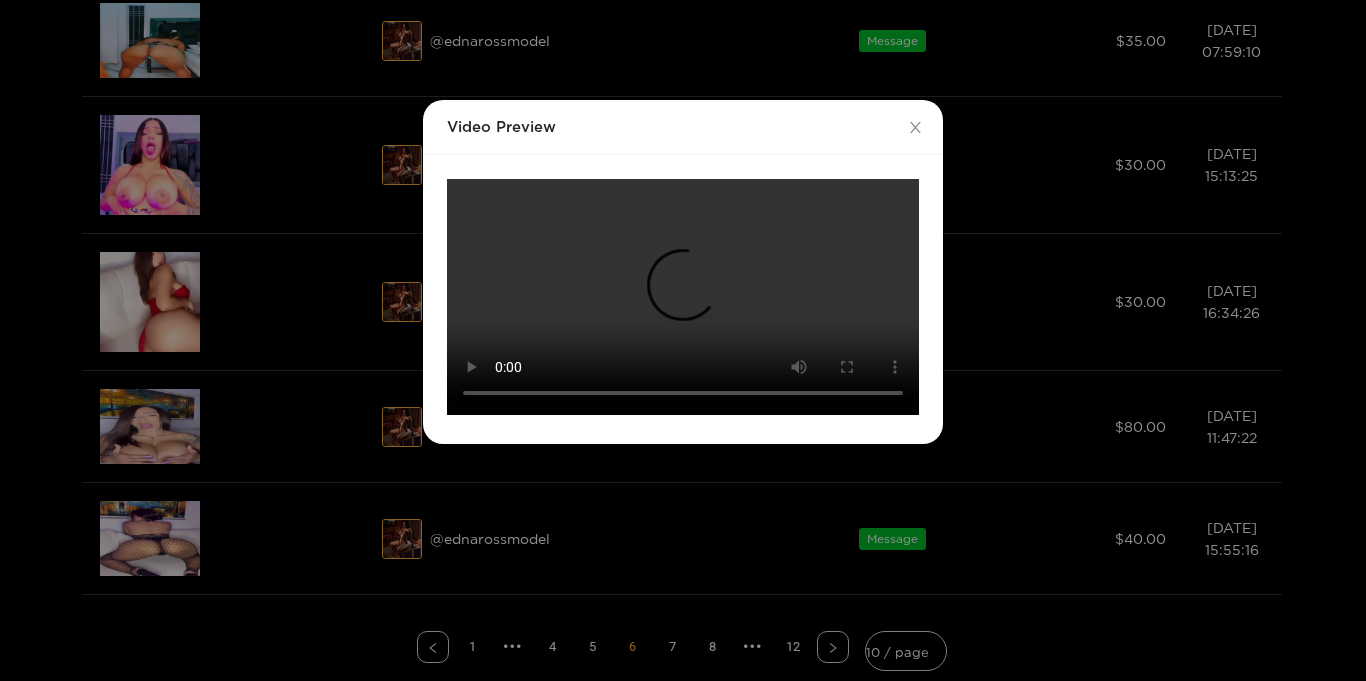 scroll, scrollTop: 391, scrollLeft: 0, axis: vertical 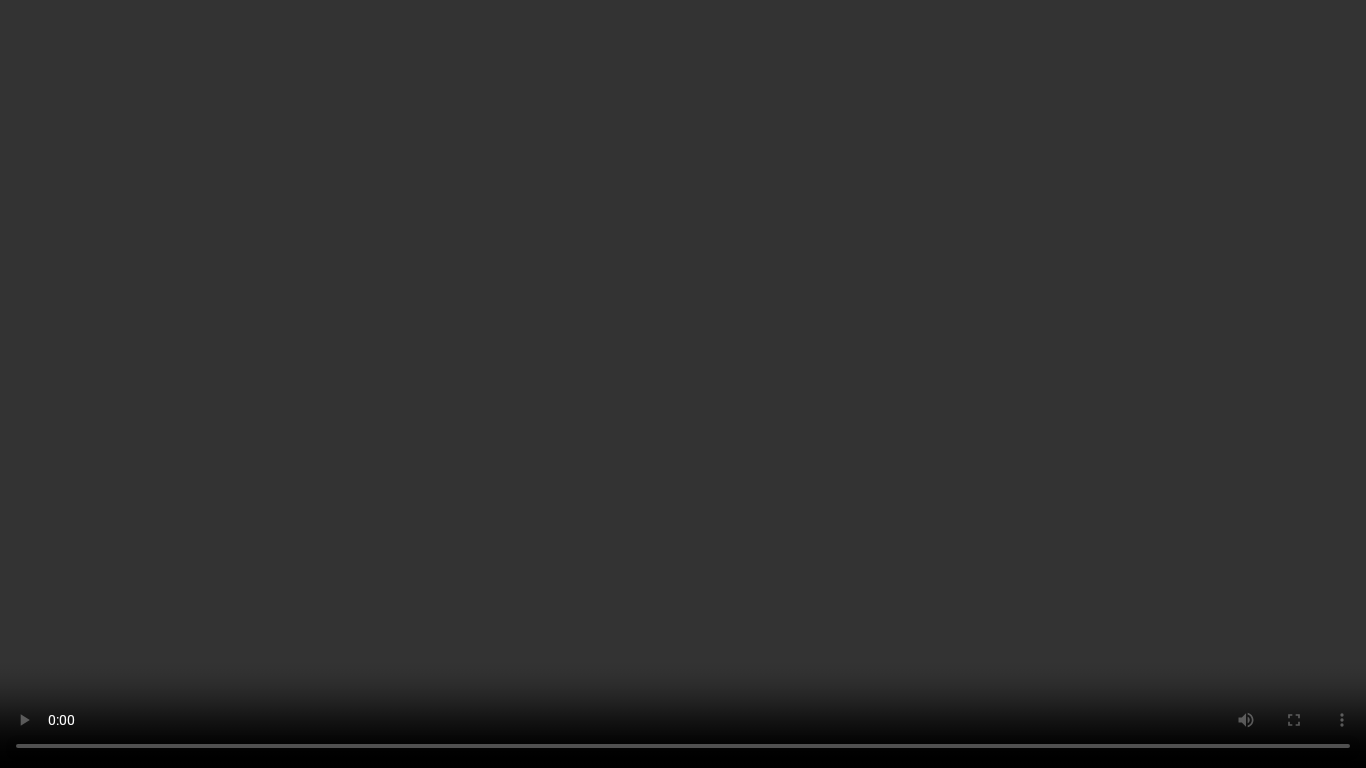 click on "Your browser does not support the video tag." at bounding box center (683, 384) 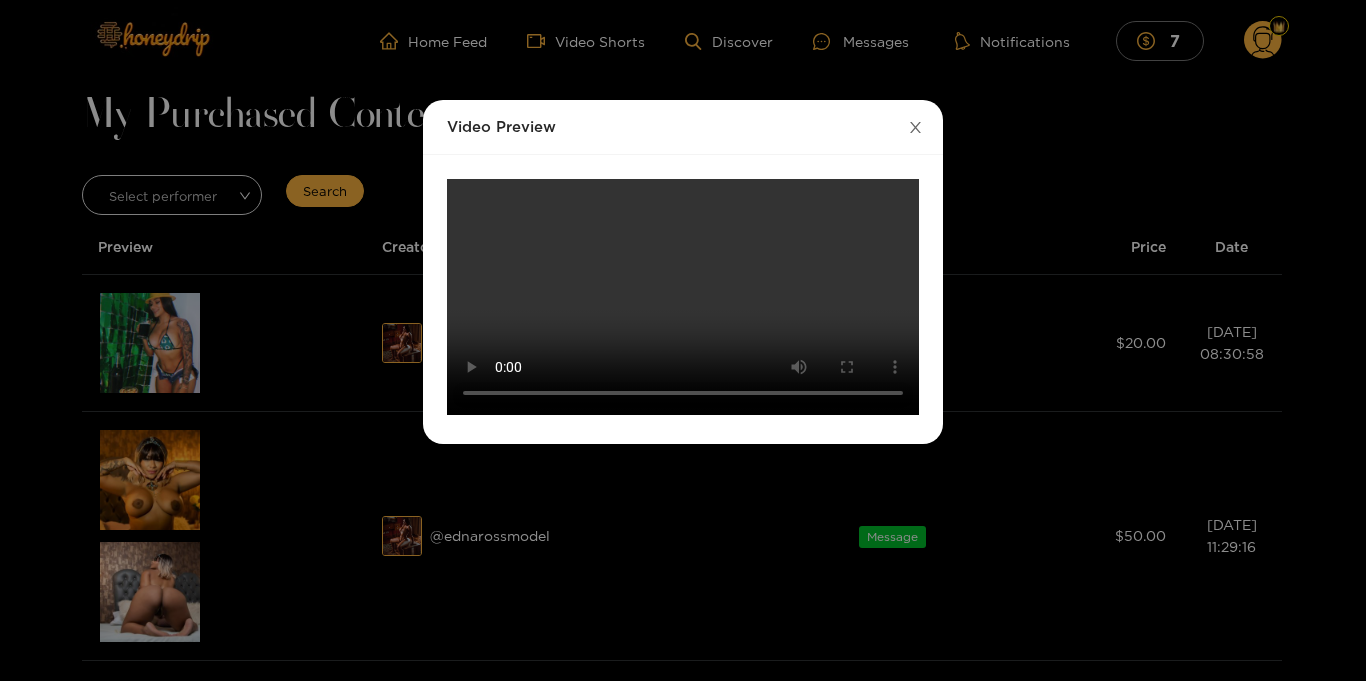 click 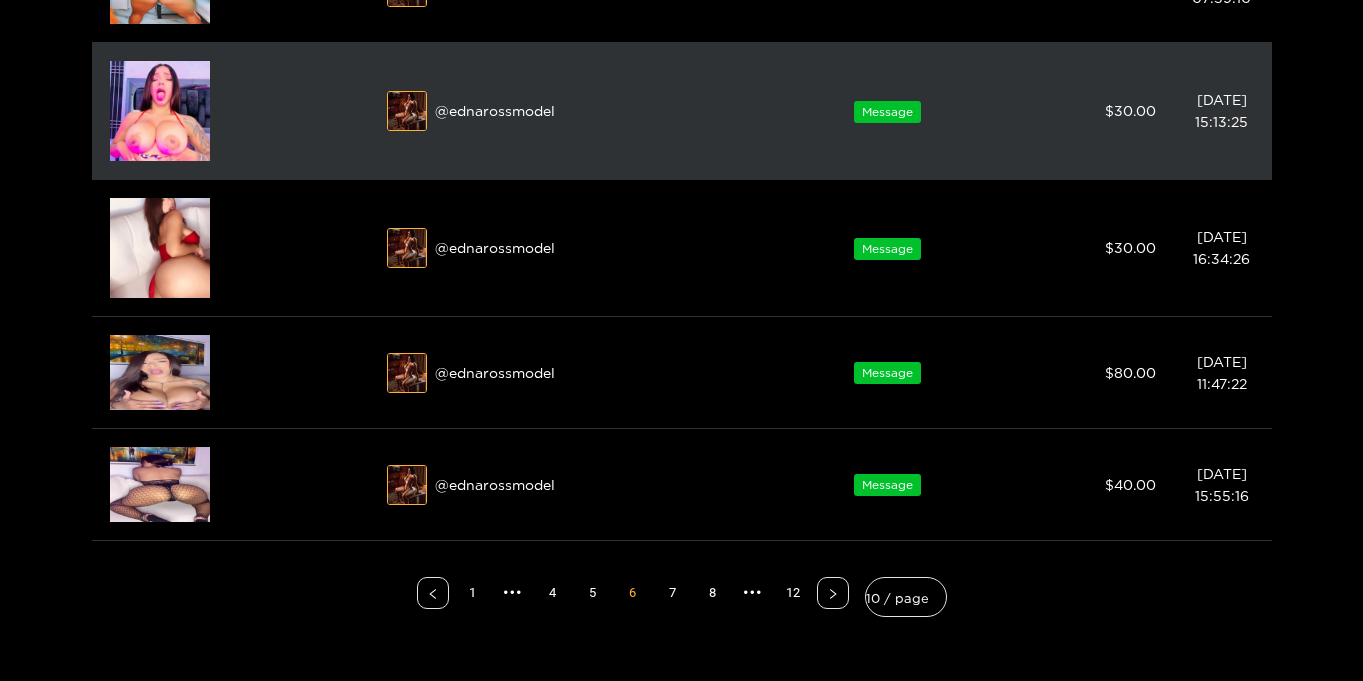 scroll, scrollTop: 1050, scrollLeft: 0, axis: vertical 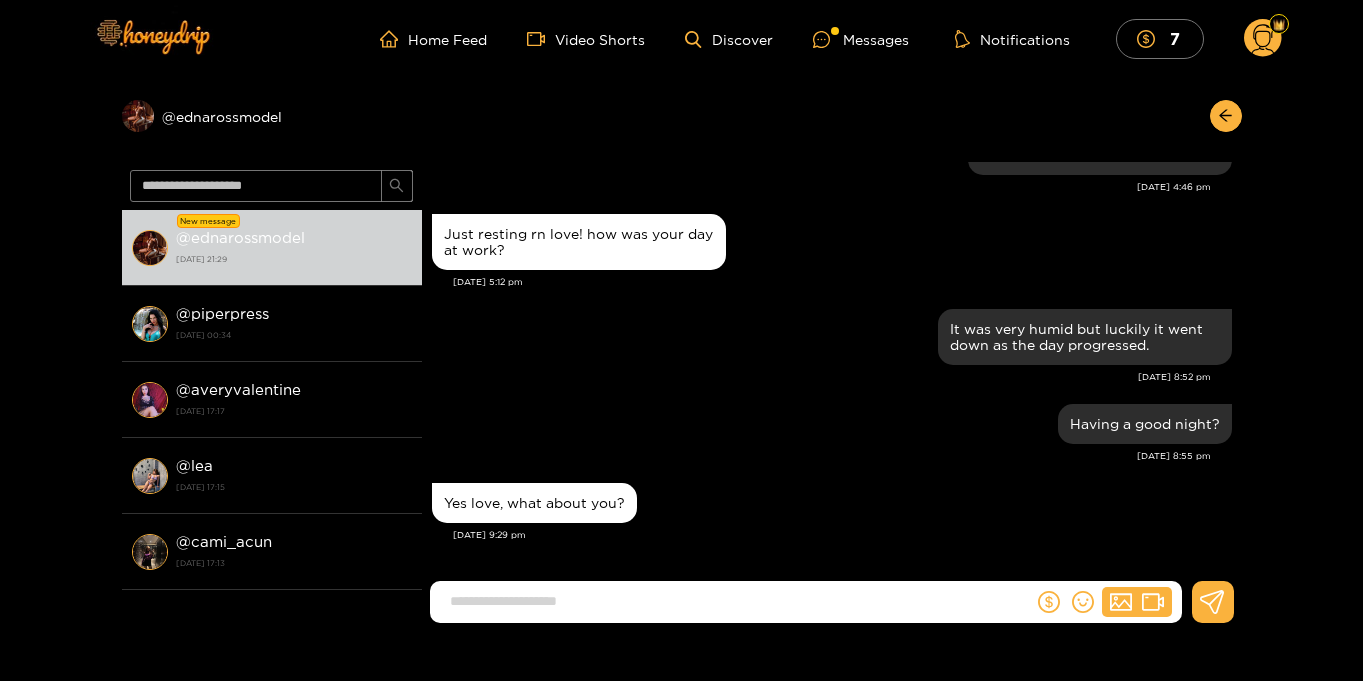click at bounding box center [736, 601] 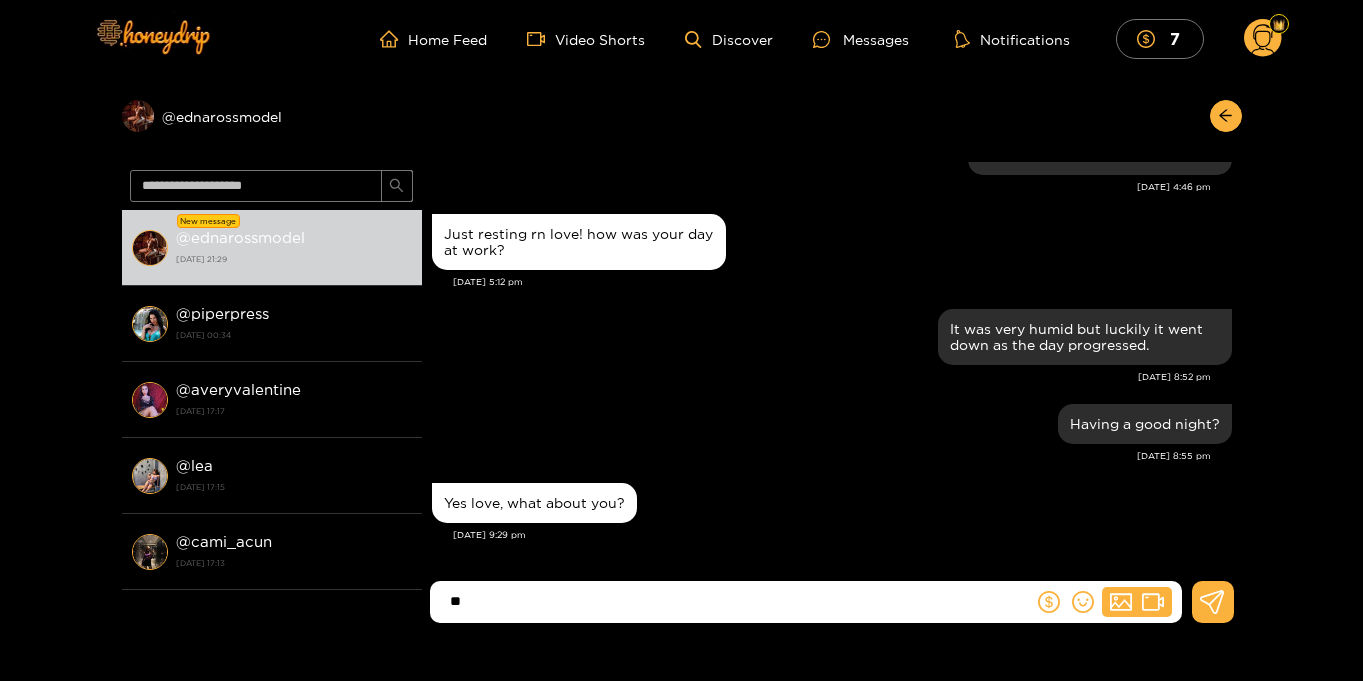 type on "*" 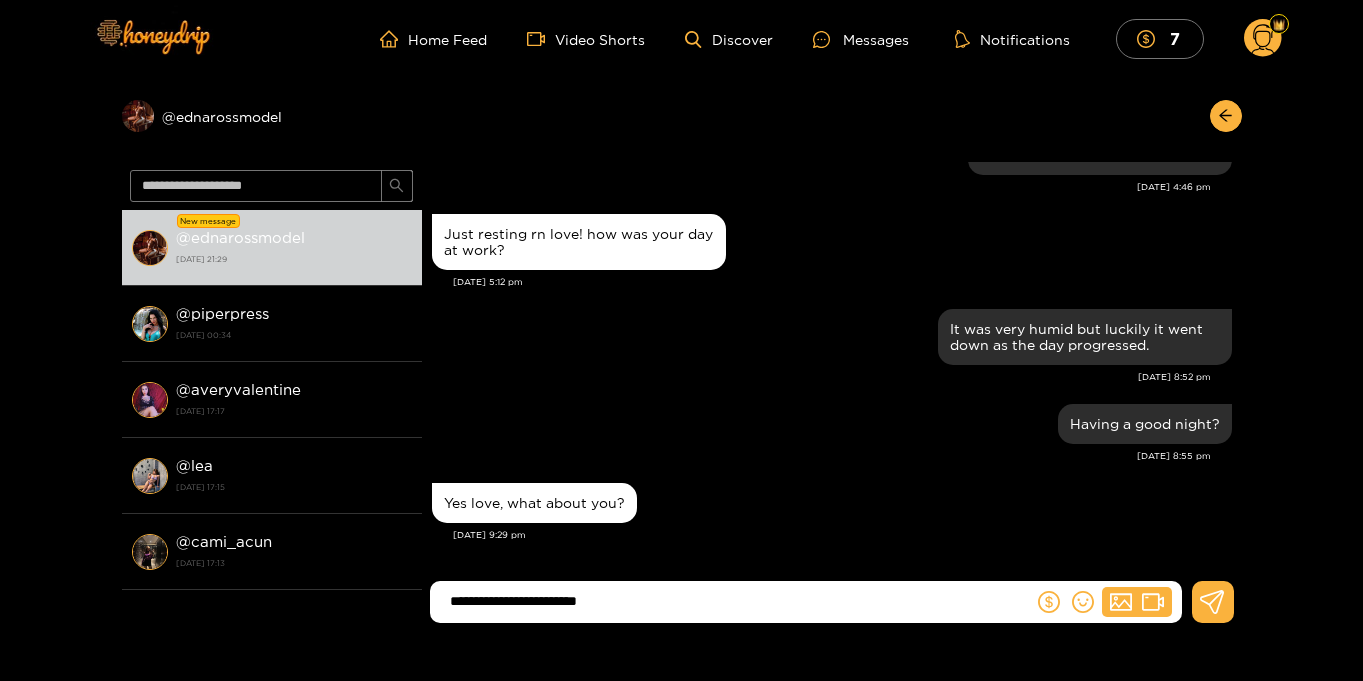 type on "**********" 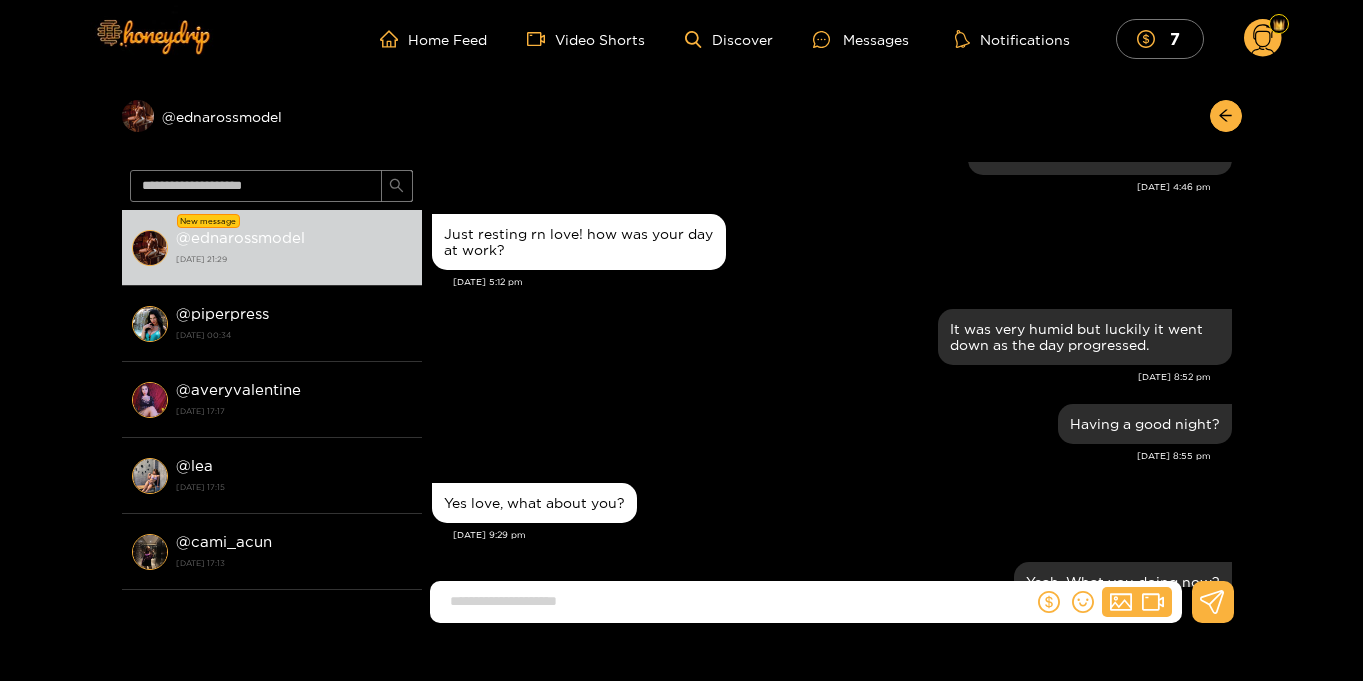 scroll, scrollTop: 1876, scrollLeft: 0, axis: vertical 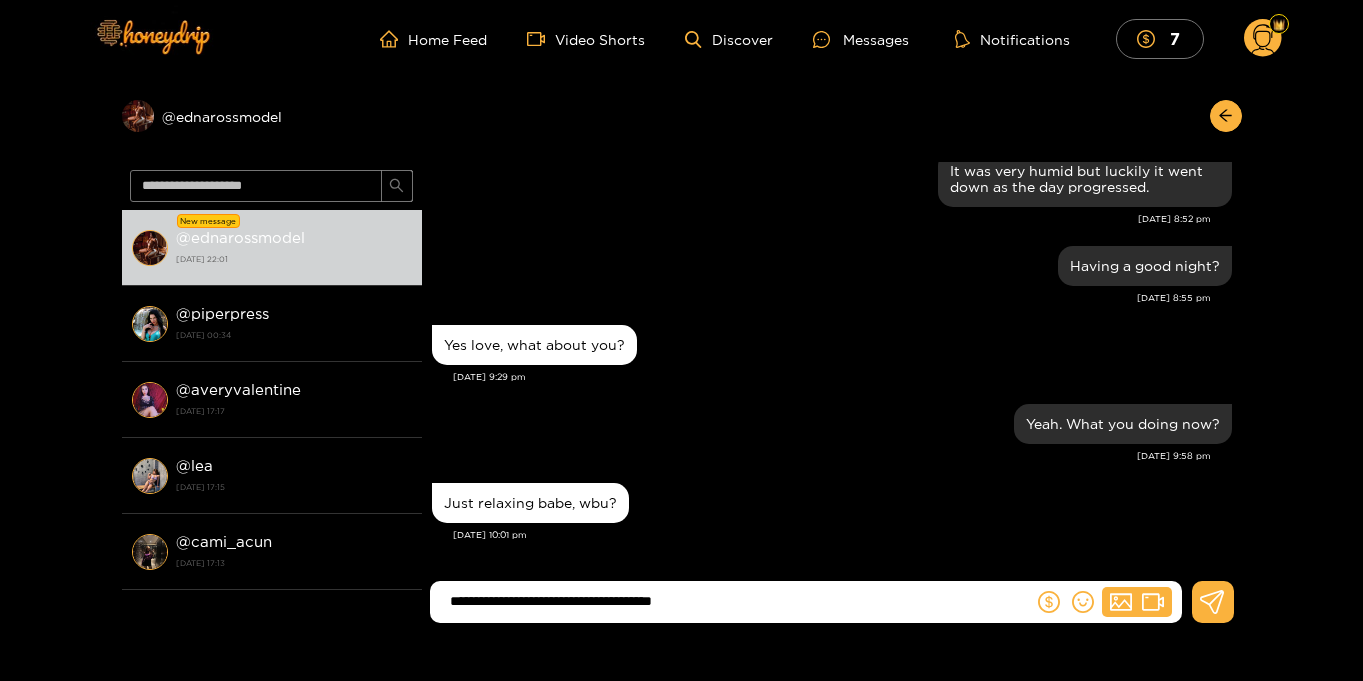 type on "**********" 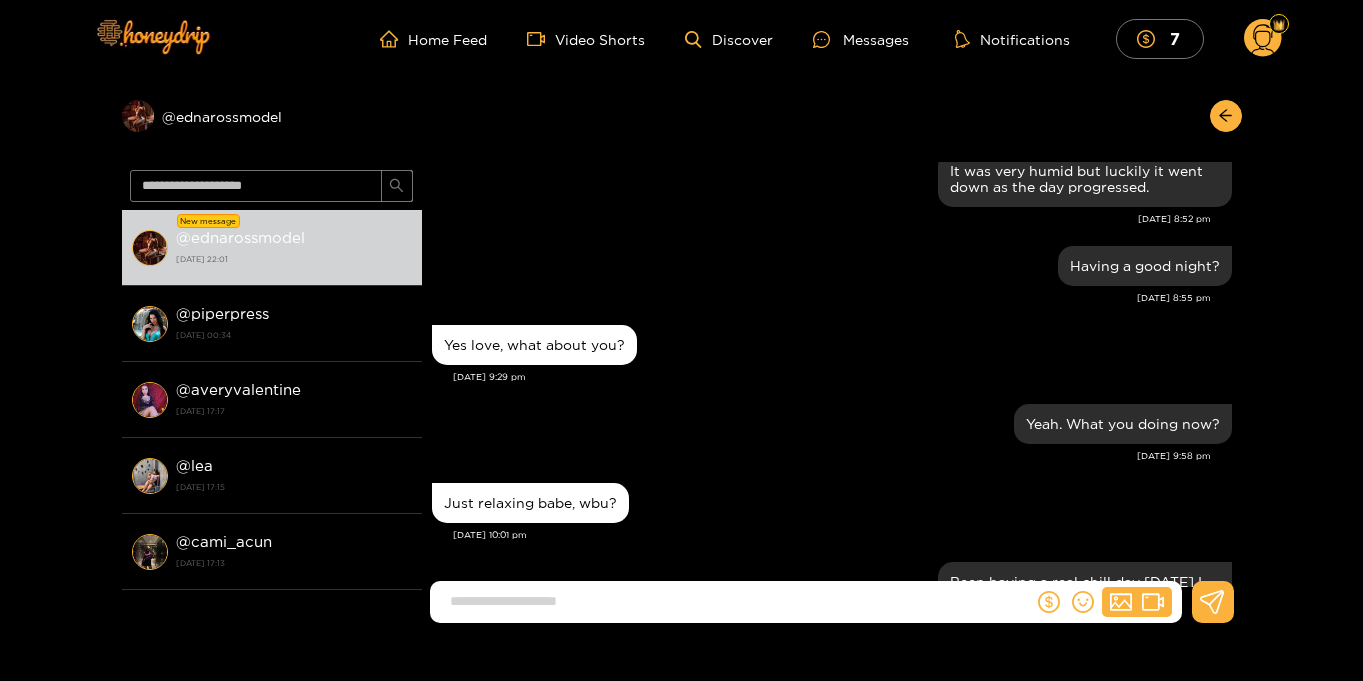 scroll, scrollTop: 2034, scrollLeft: 0, axis: vertical 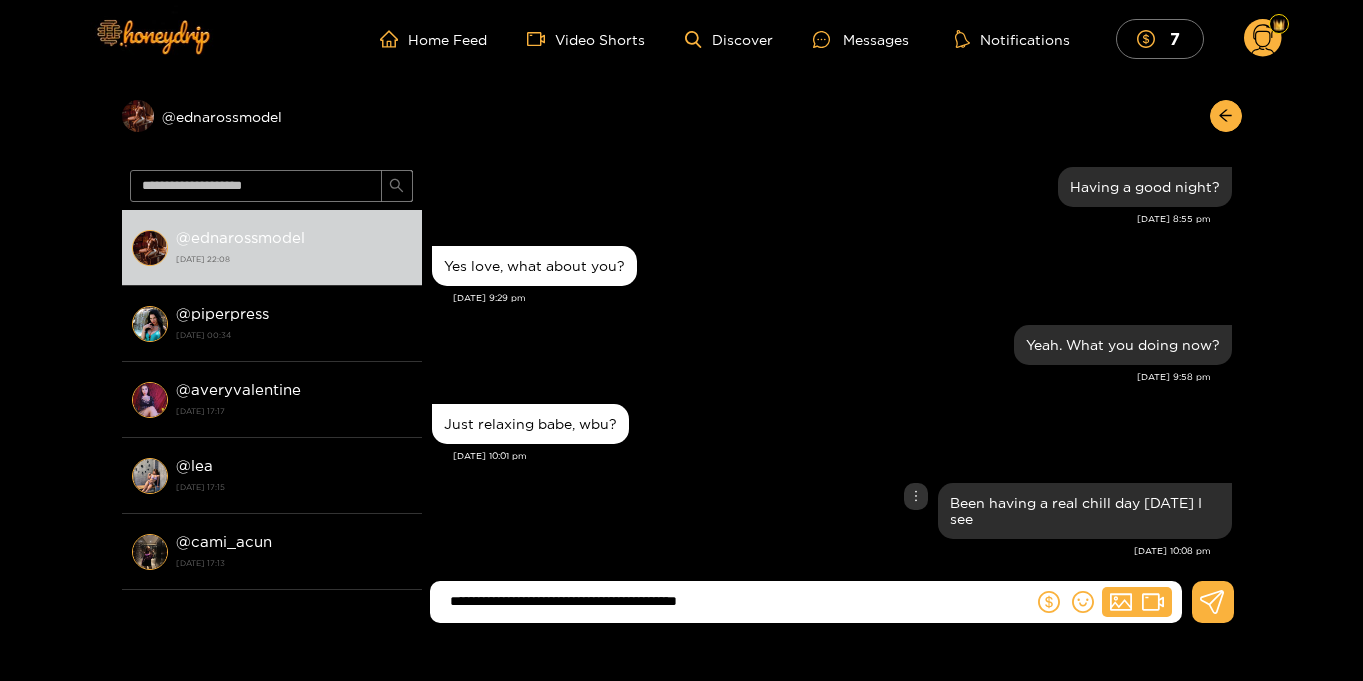 type on "**********" 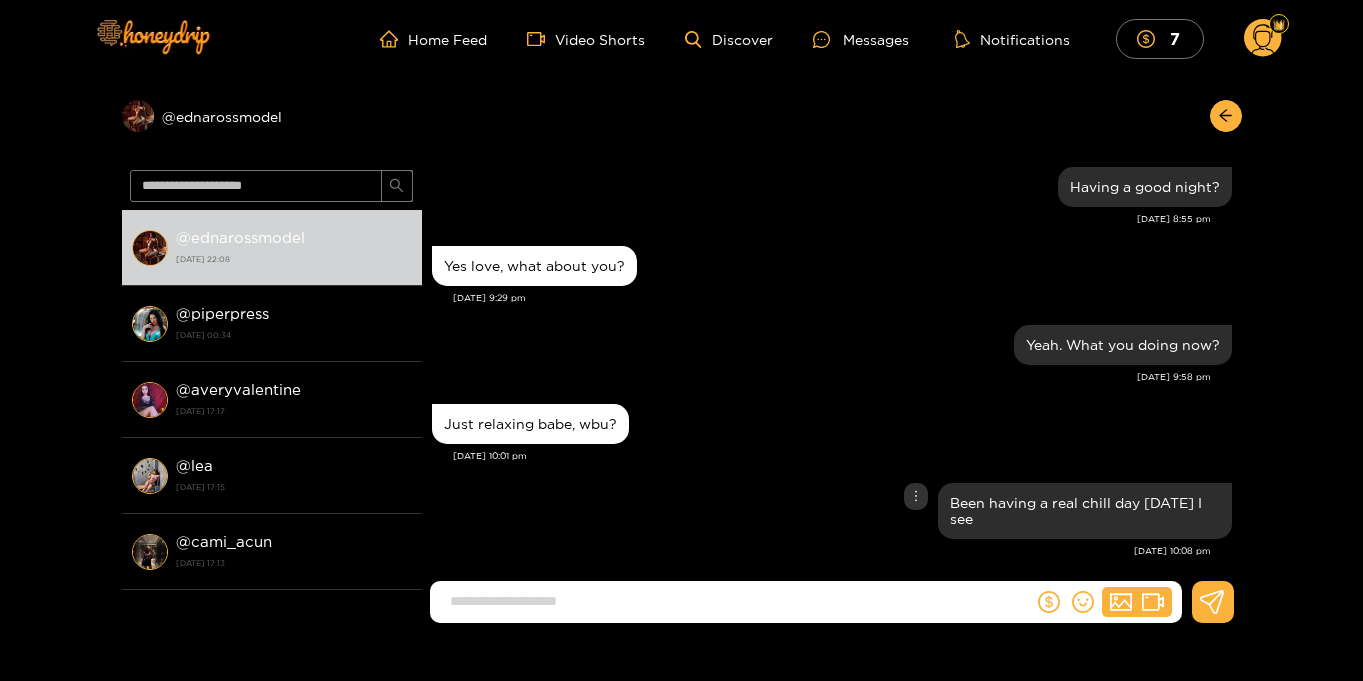 scroll, scrollTop: 2129, scrollLeft: 0, axis: vertical 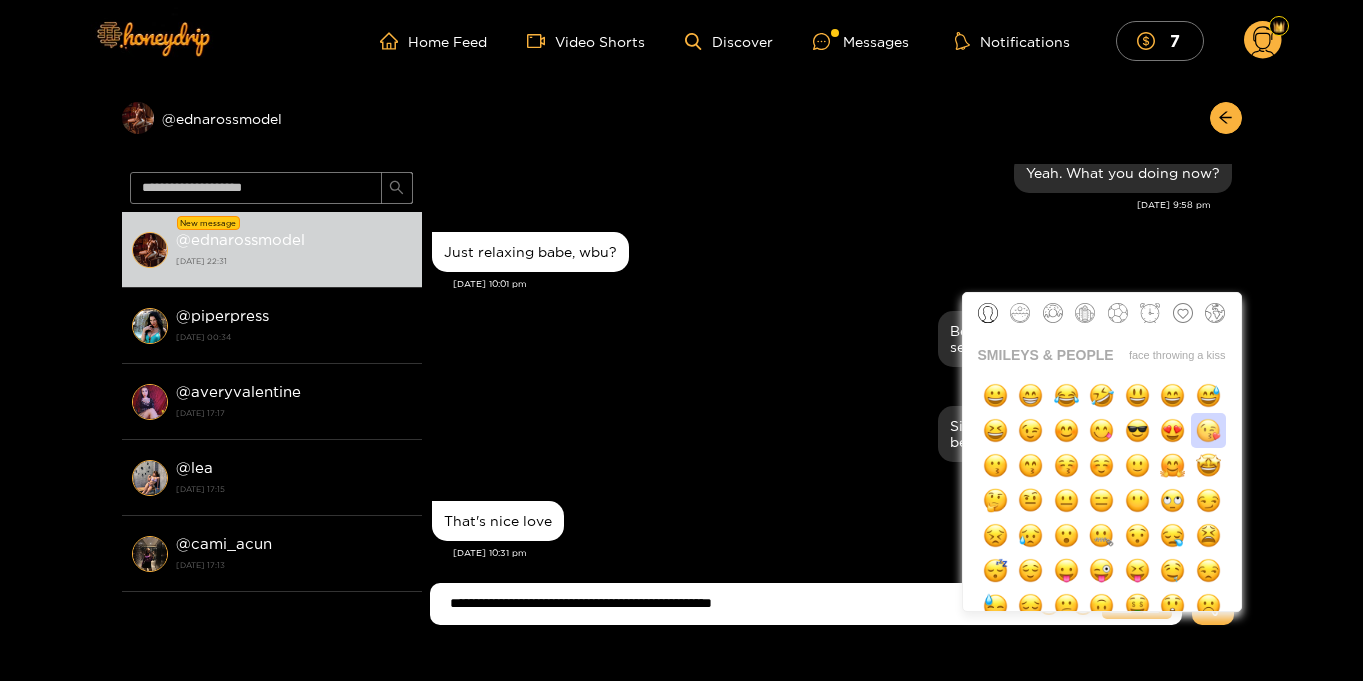click at bounding box center (1208, 430) 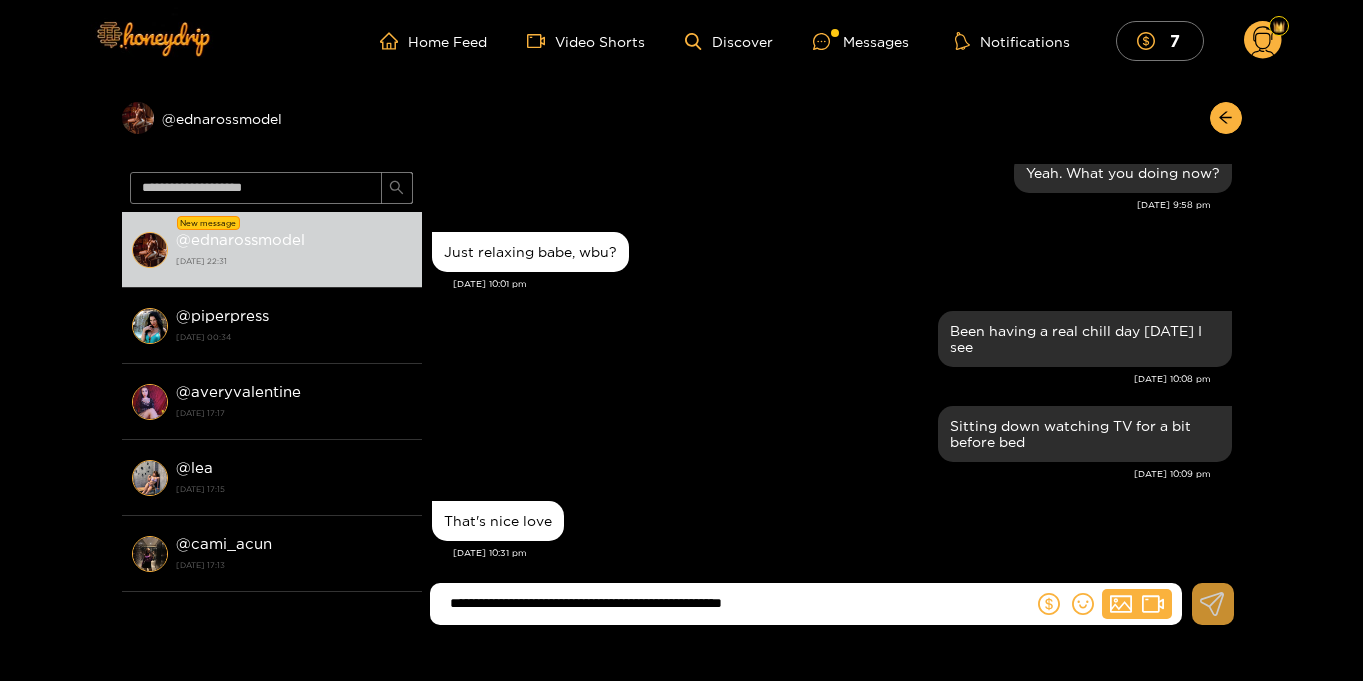 click 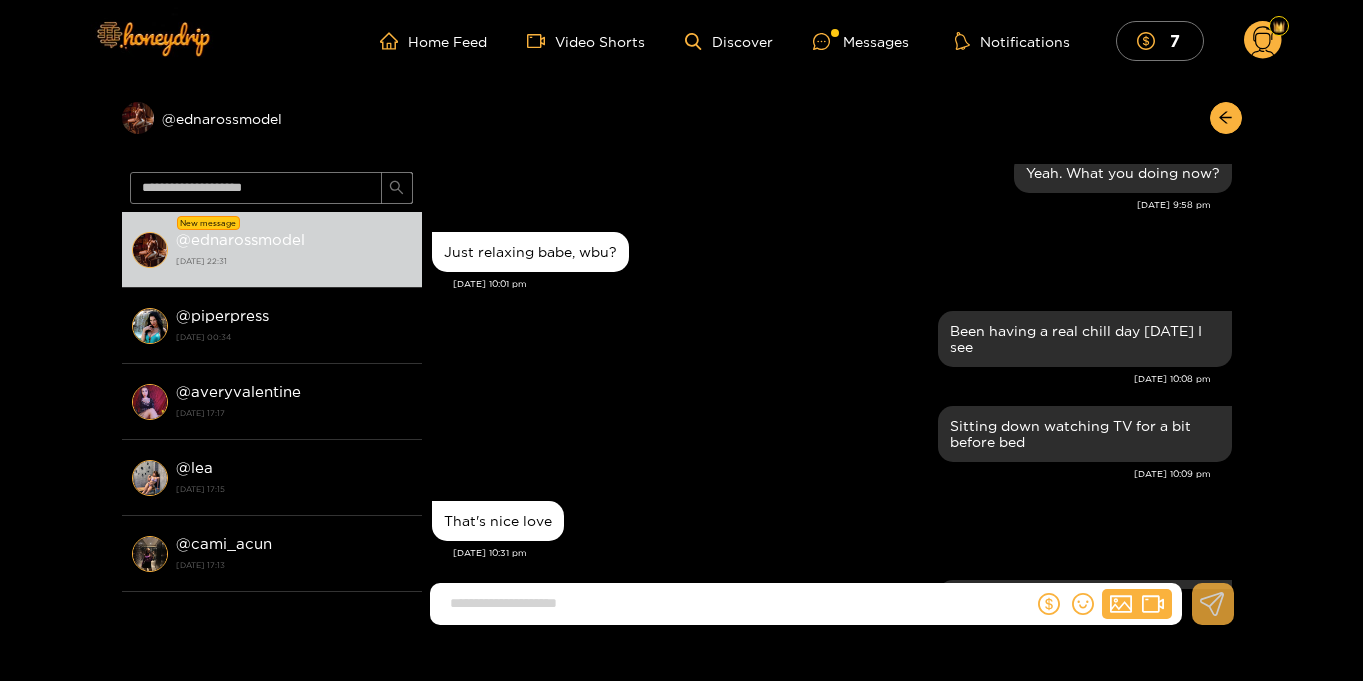 scroll, scrollTop: 1892, scrollLeft: 0, axis: vertical 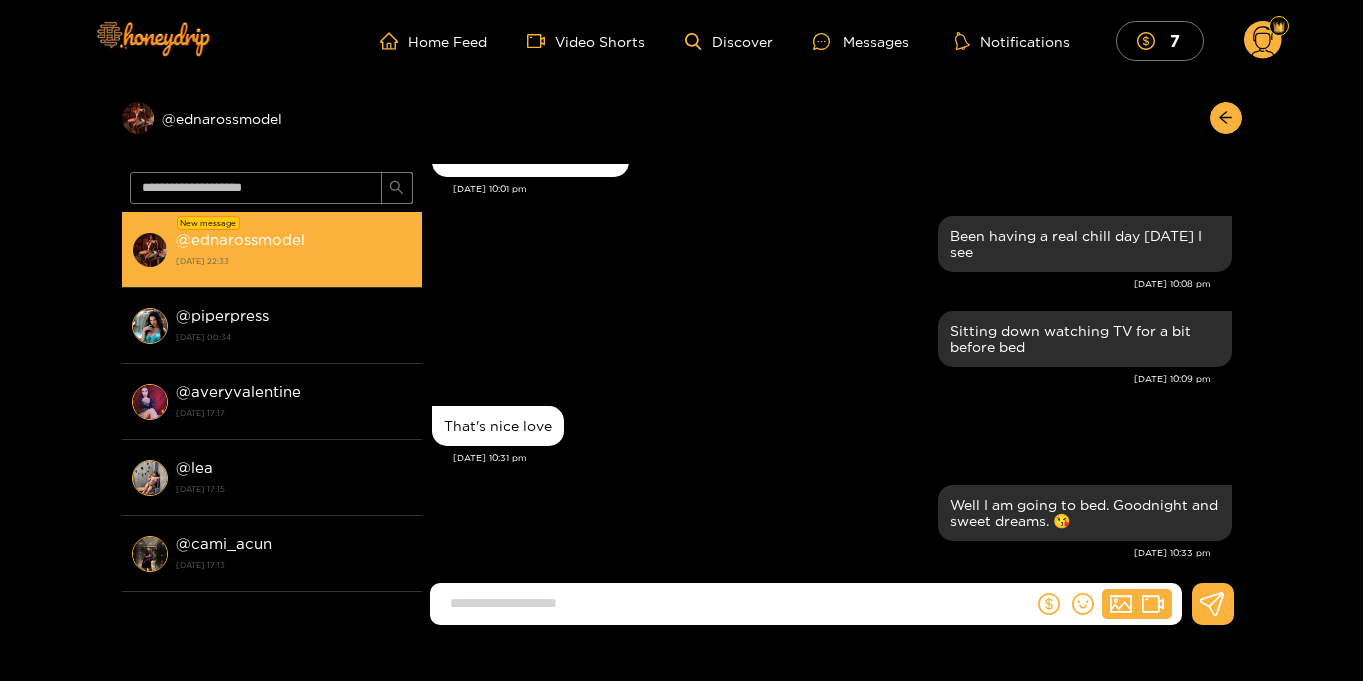 click on "@ ednarossmodel 16 July 2025 22:33" at bounding box center (294, 249) 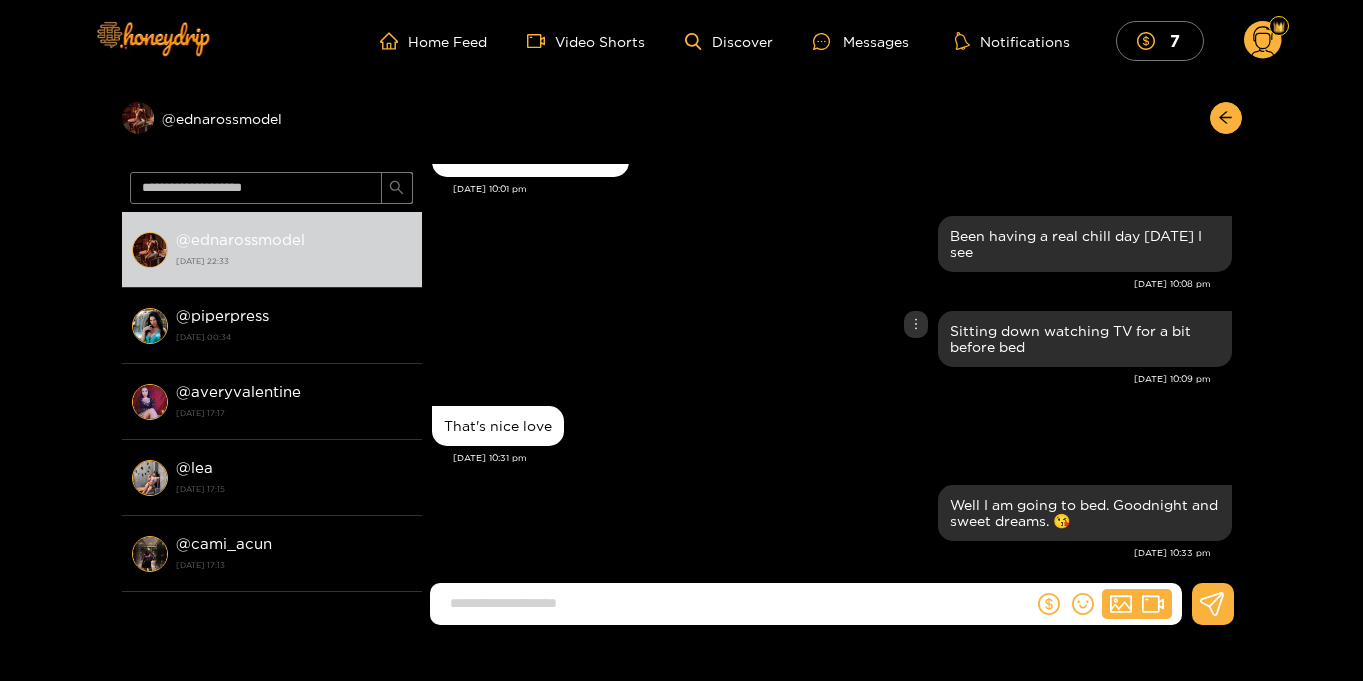 scroll, scrollTop: 1734, scrollLeft: 0, axis: vertical 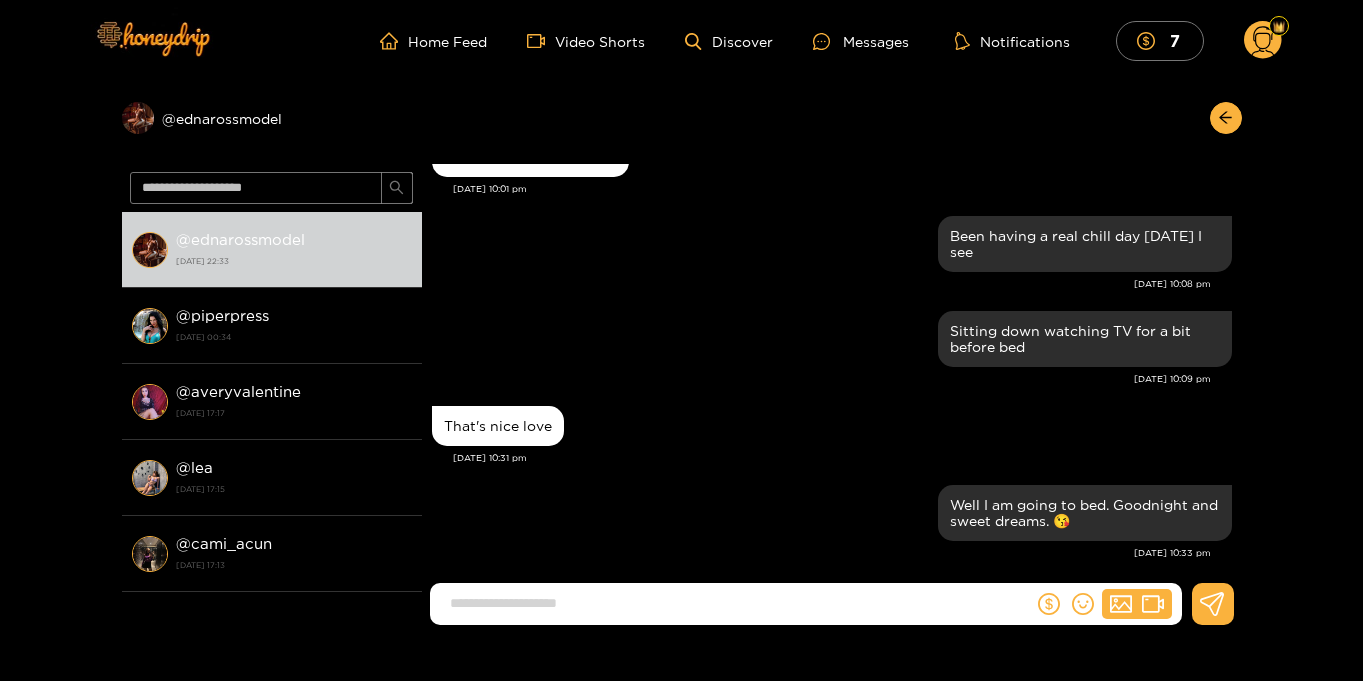 click 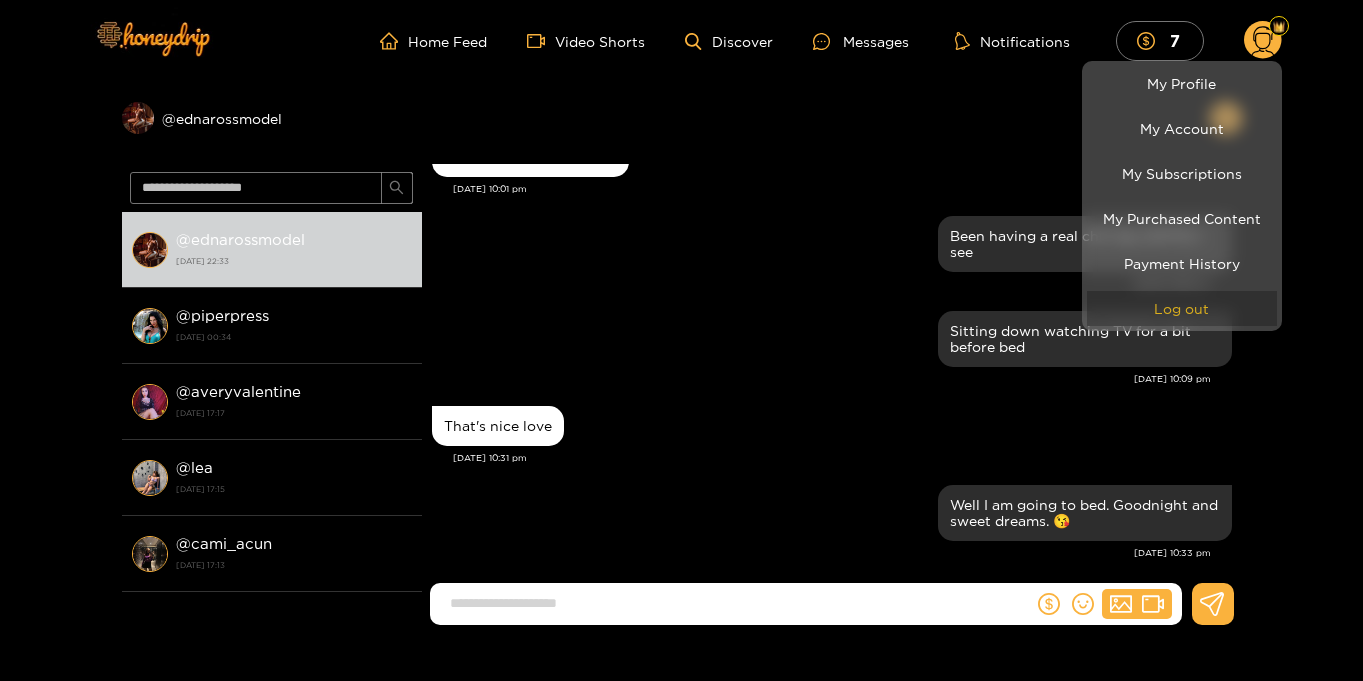 click on "Log out" at bounding box center [1182, 308] 